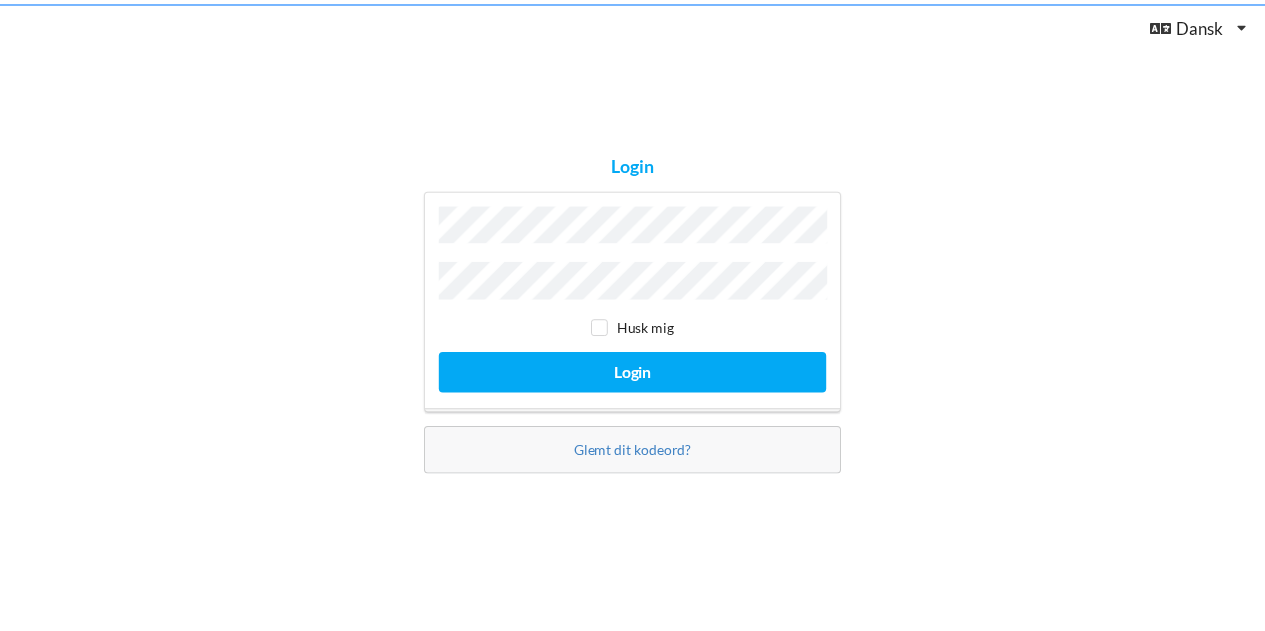 scroll, scrollTop: 0, scrollLeft: 0, axis: both 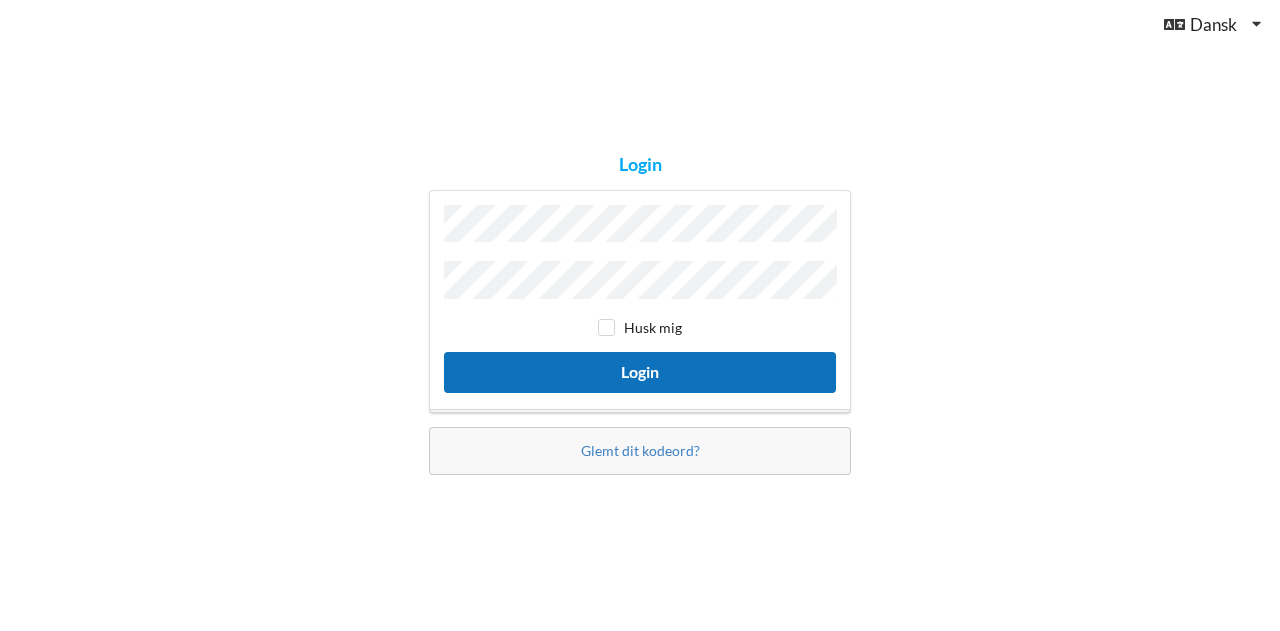 click on "Login" at bounding box center [640, 372] 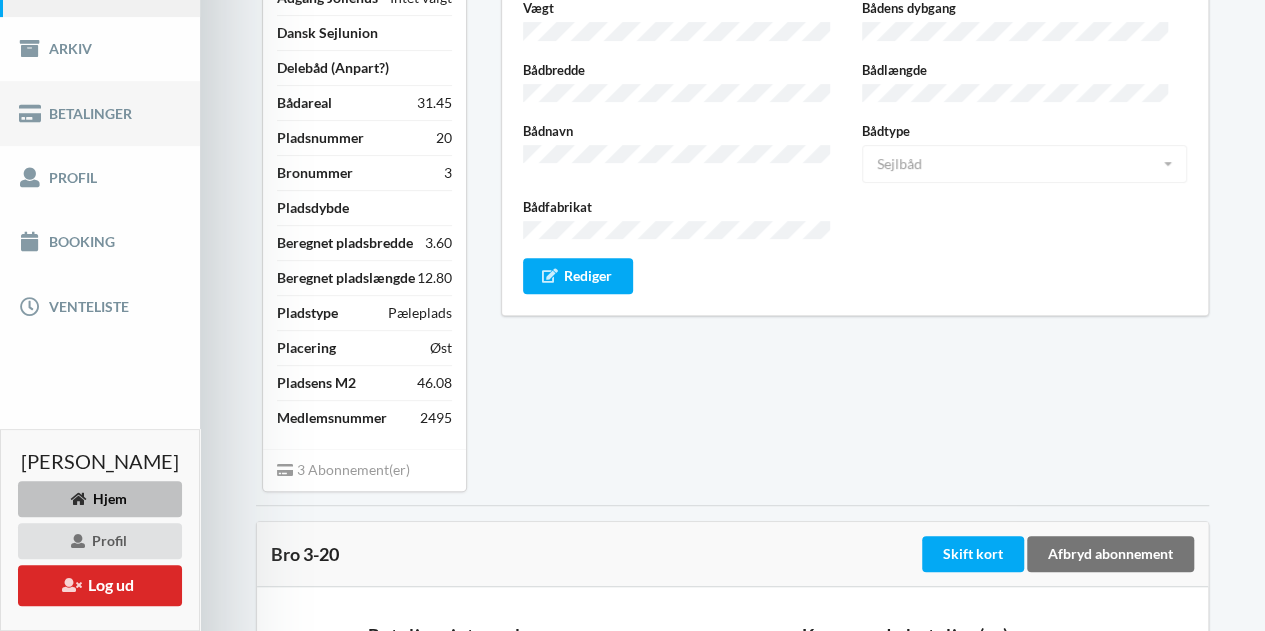 scroll, scrollTop: 318, scrollLeft: 0, axis: vertical 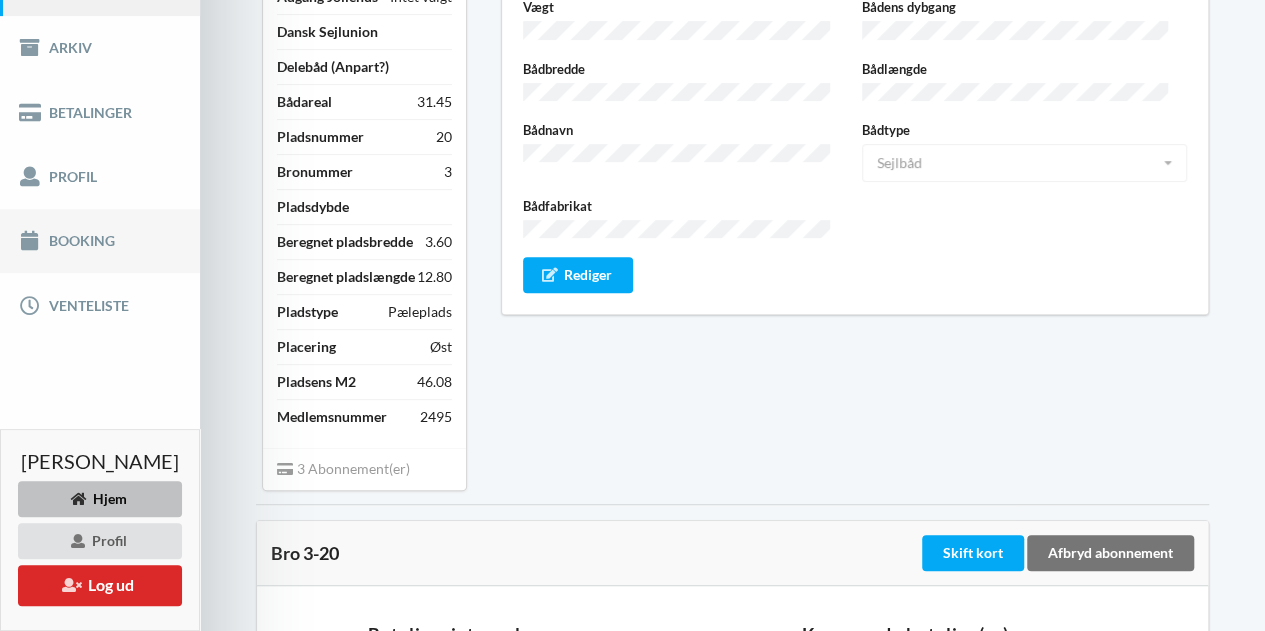 click on "Booking" at bounding box center (100, 241) 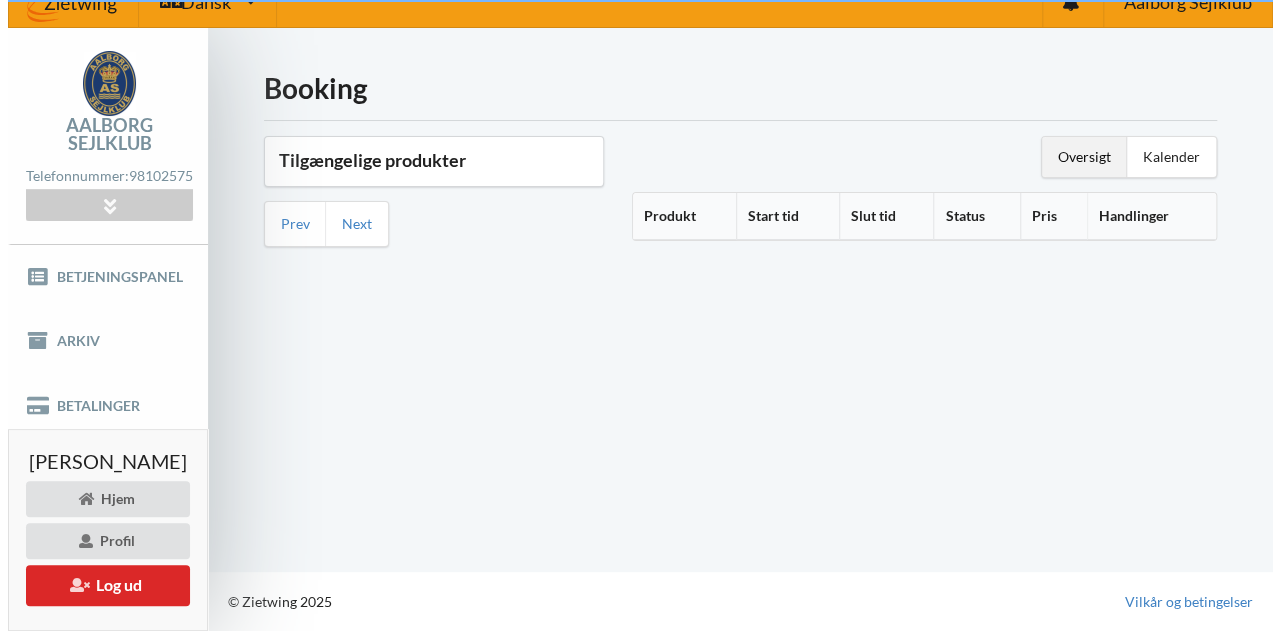 scroll, scrollTop: 5, scrollLeft: 0, axis: vertical 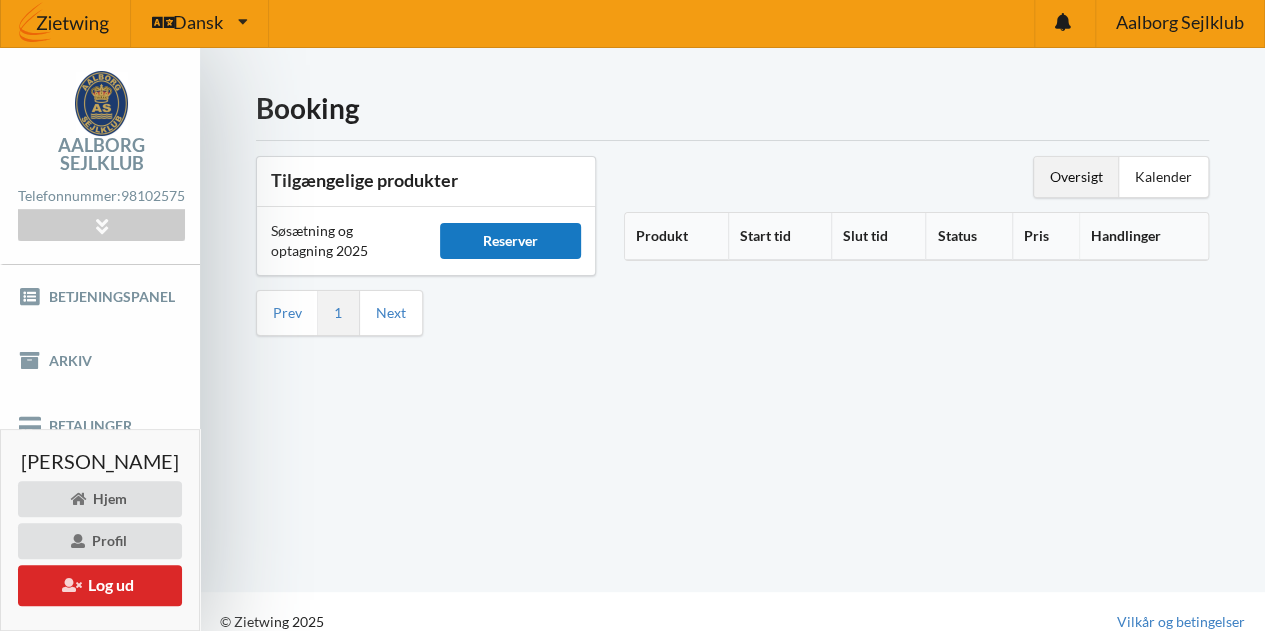 click on "Reserver" at bounding box center (510, 241) 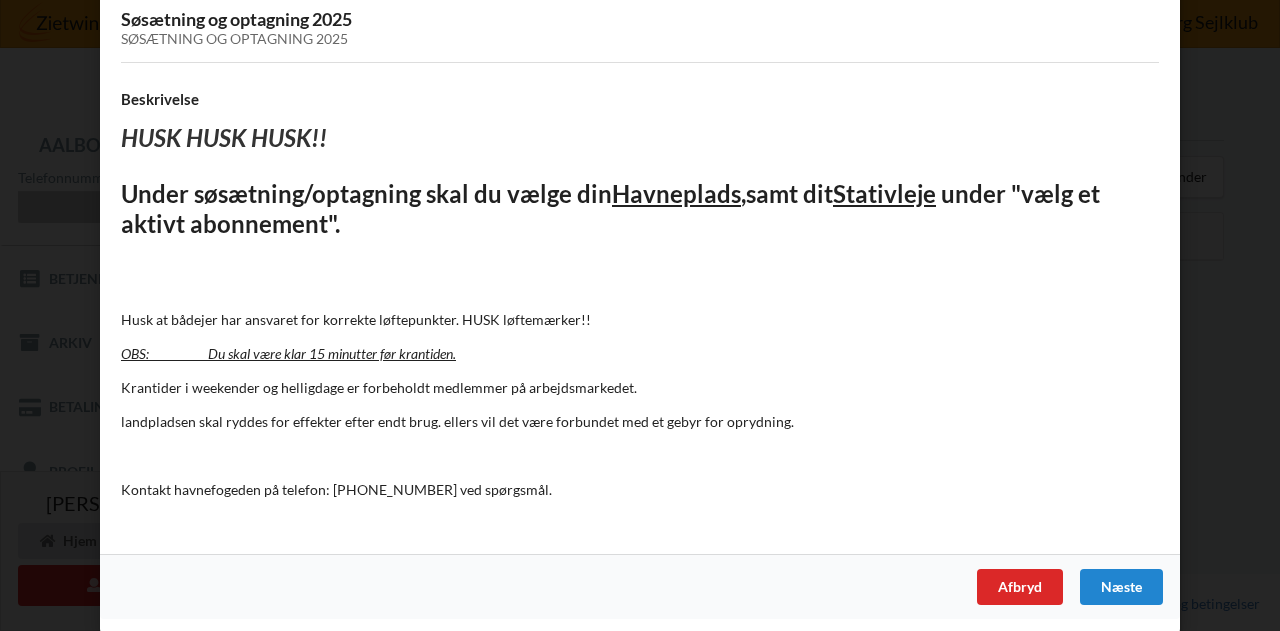 scroll, scrollTop: 0, scrollLeft: 0, axis: both 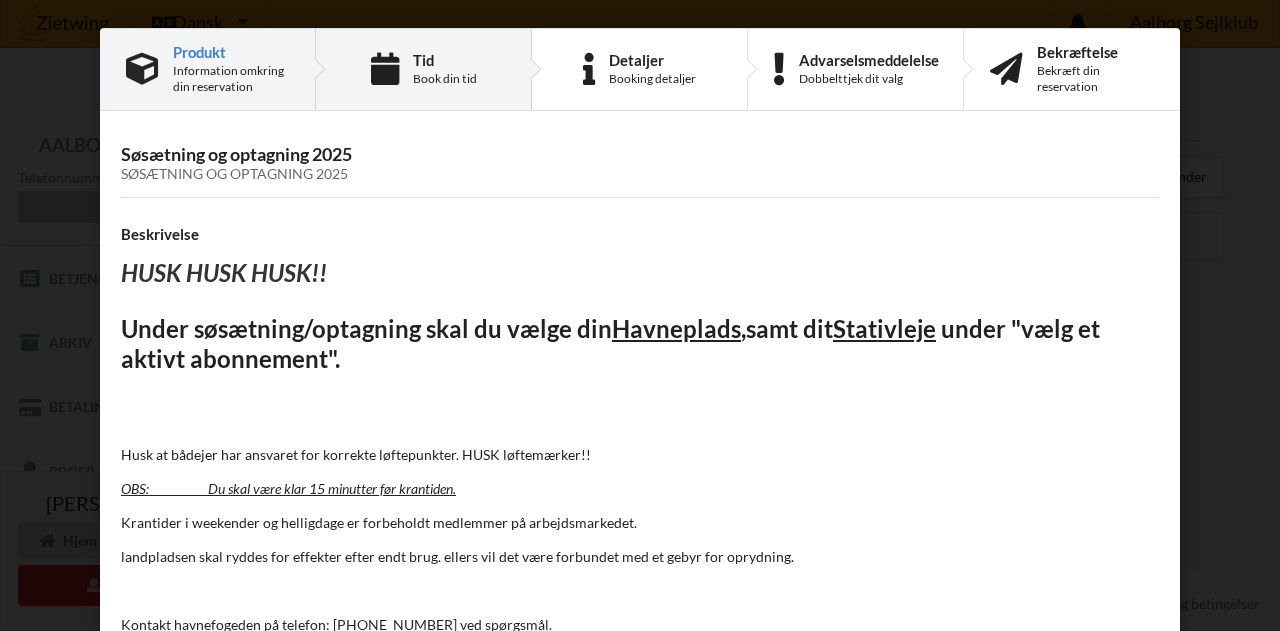 click on "Tid   Book din tid" at bounding box center [445, 69] 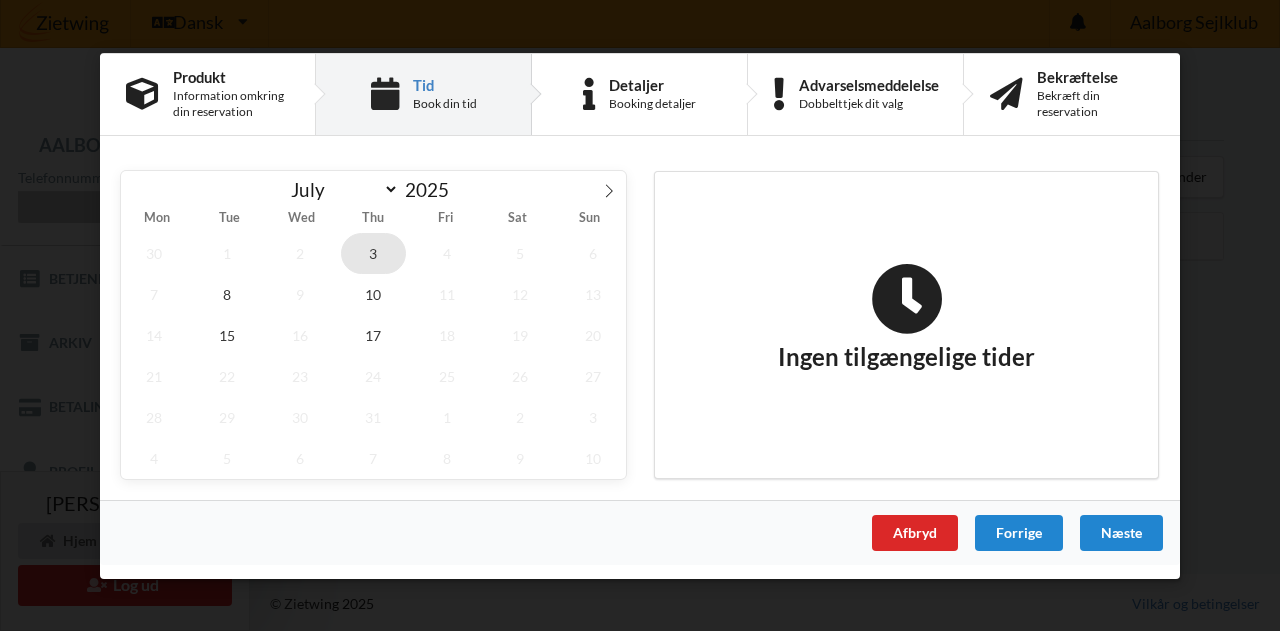 click on "3" at bounding box center [374, 252] 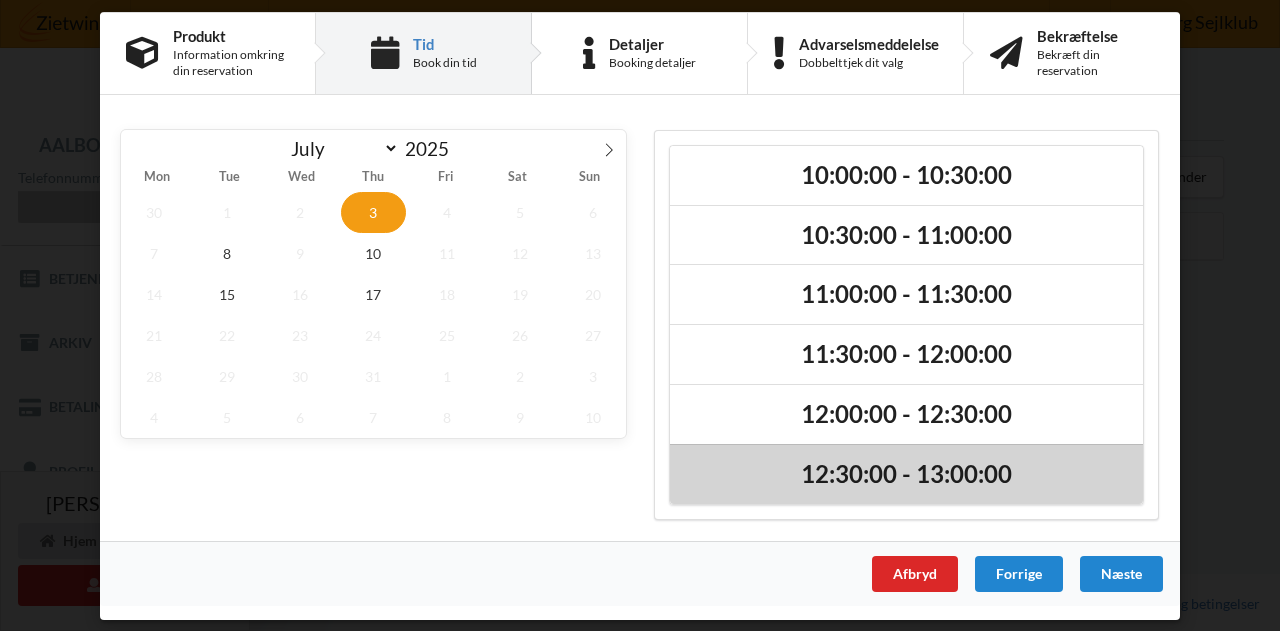 click on "12:30:00 - 13:00:00" at bounding box center [906, 474] 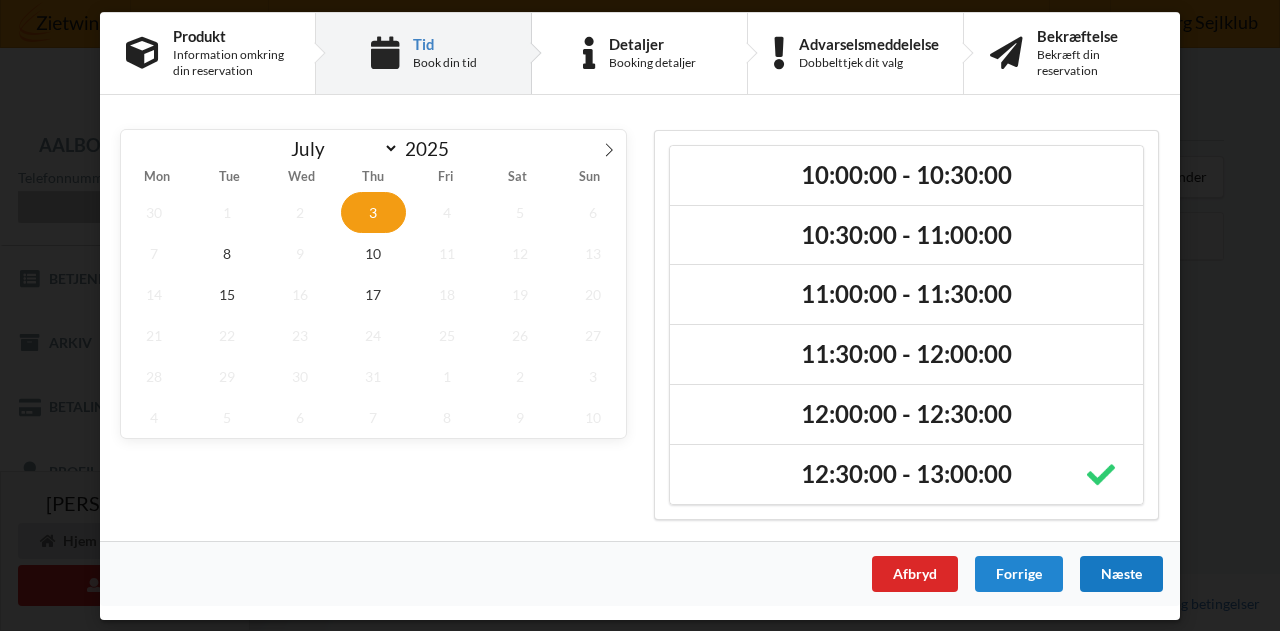 click on "Næste" at bounding box center (1121, 573) 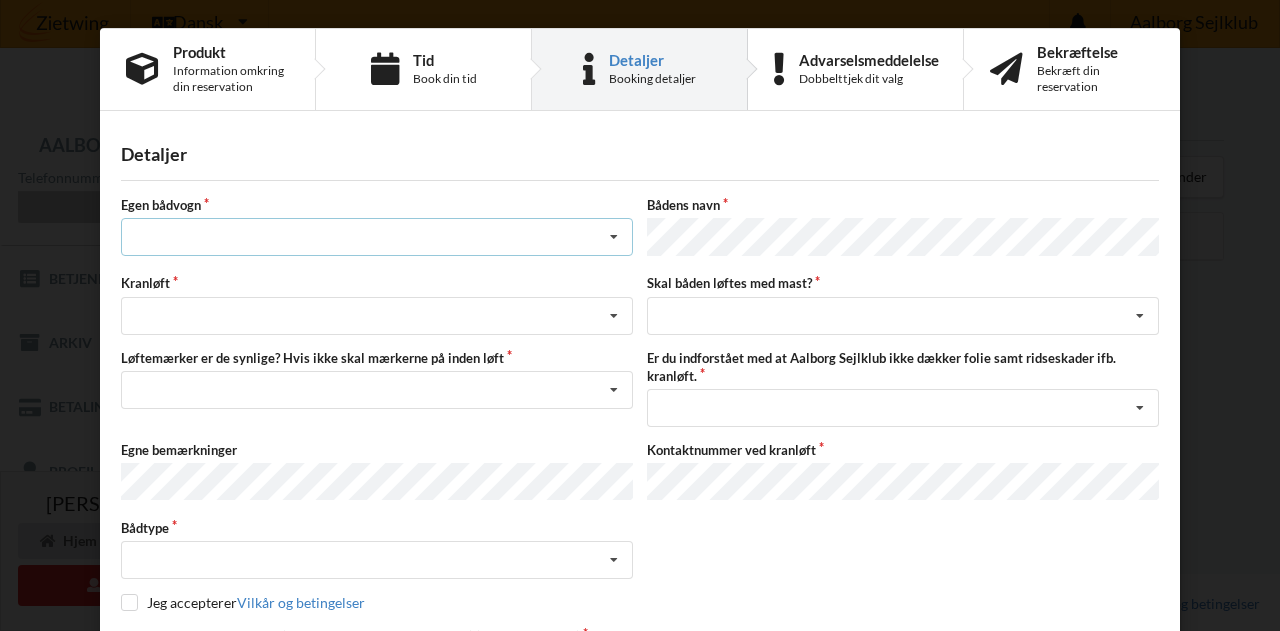 click on "Intet valg ja nej" at bounding box center [377, 237] 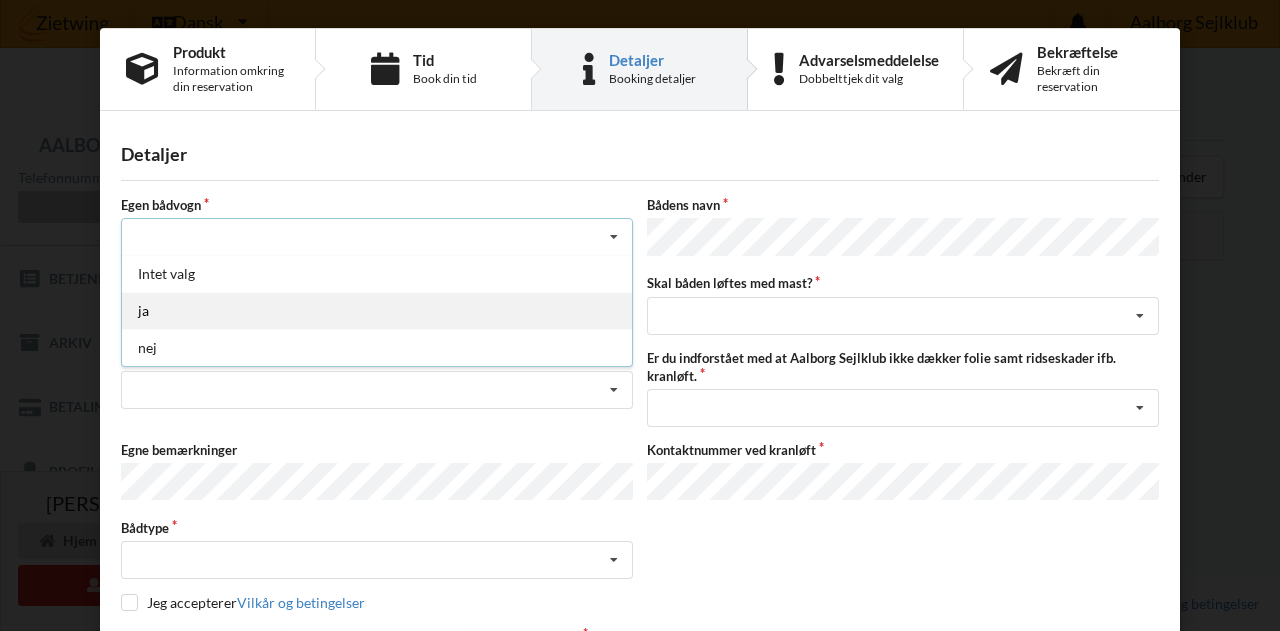 click on "ja" at bounding box center [377, 310] 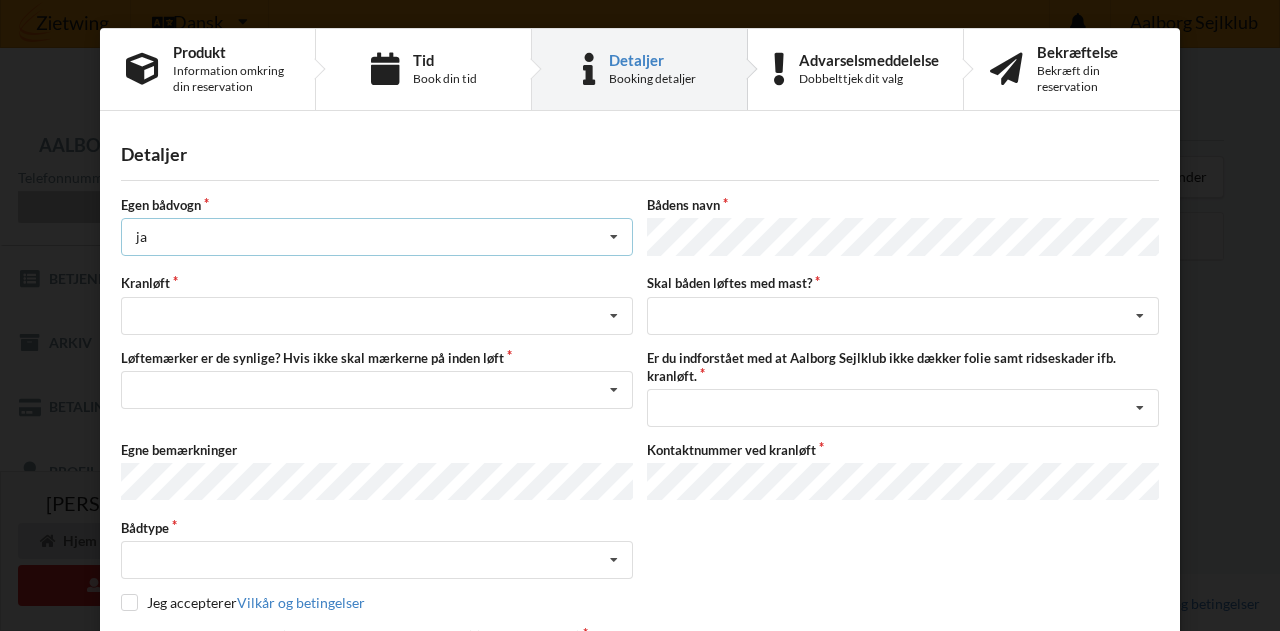 click on "ja       Intet valg ja nej" at bounding box center [377, 237] 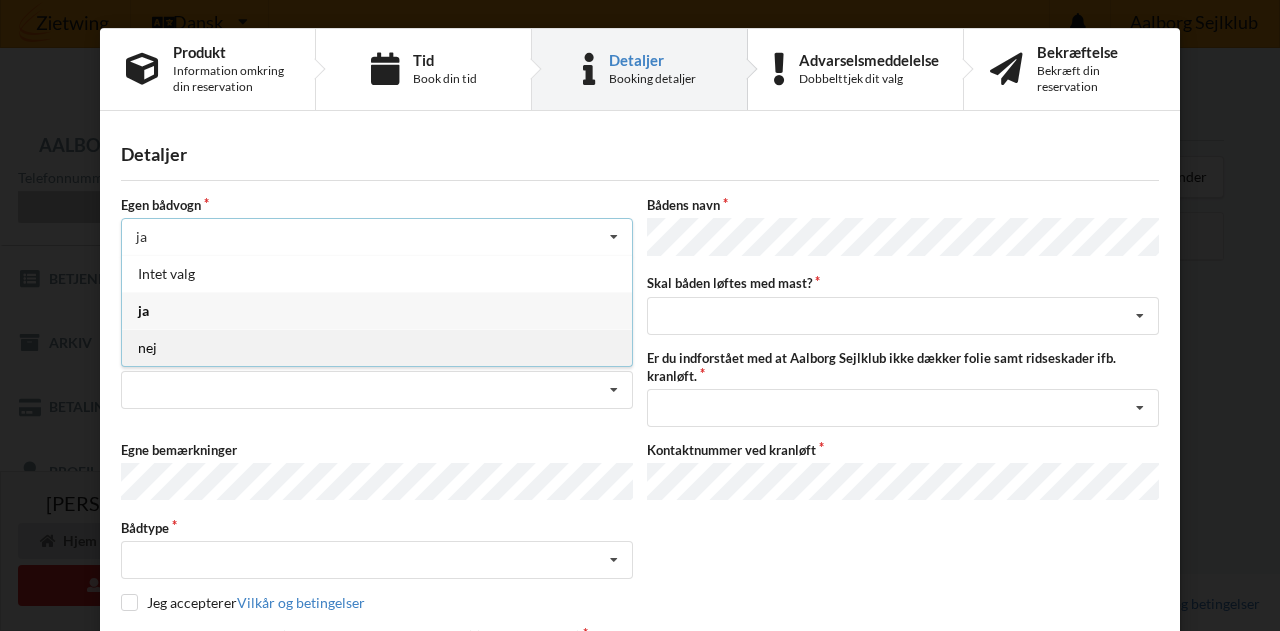 click on "nej" at bounding box center [377, 347] 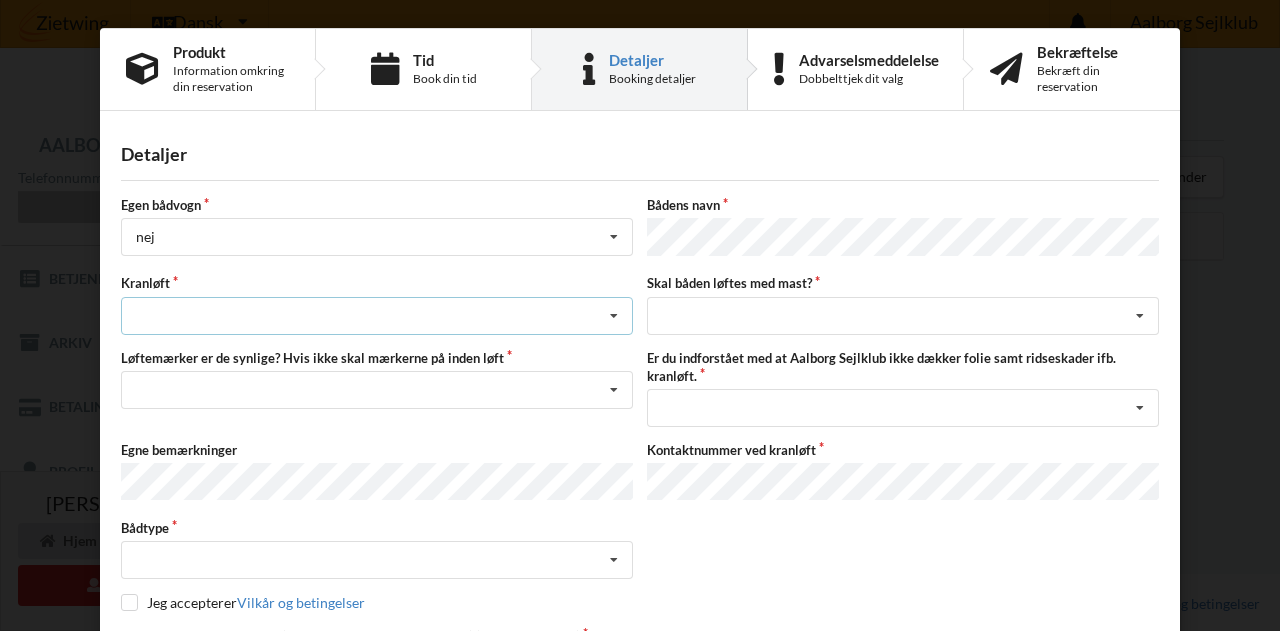 click on "Søsætning Optagning" at bounding box center (377, 316) 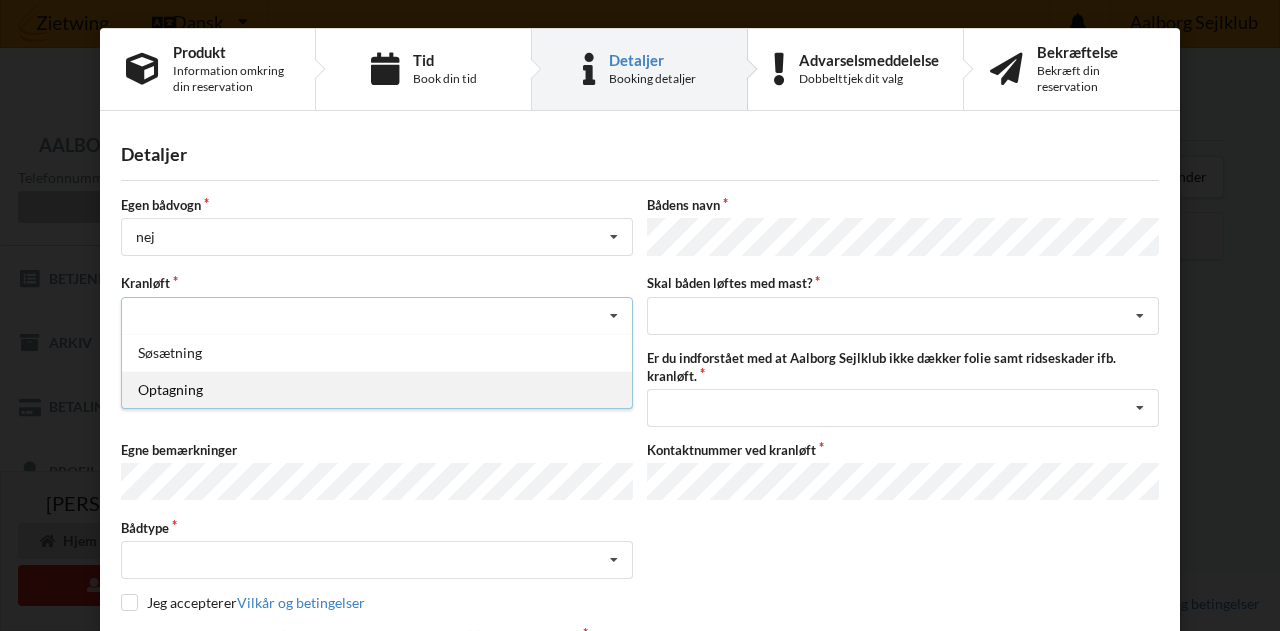 click on "Optagning" at bounding box center (377, 389) 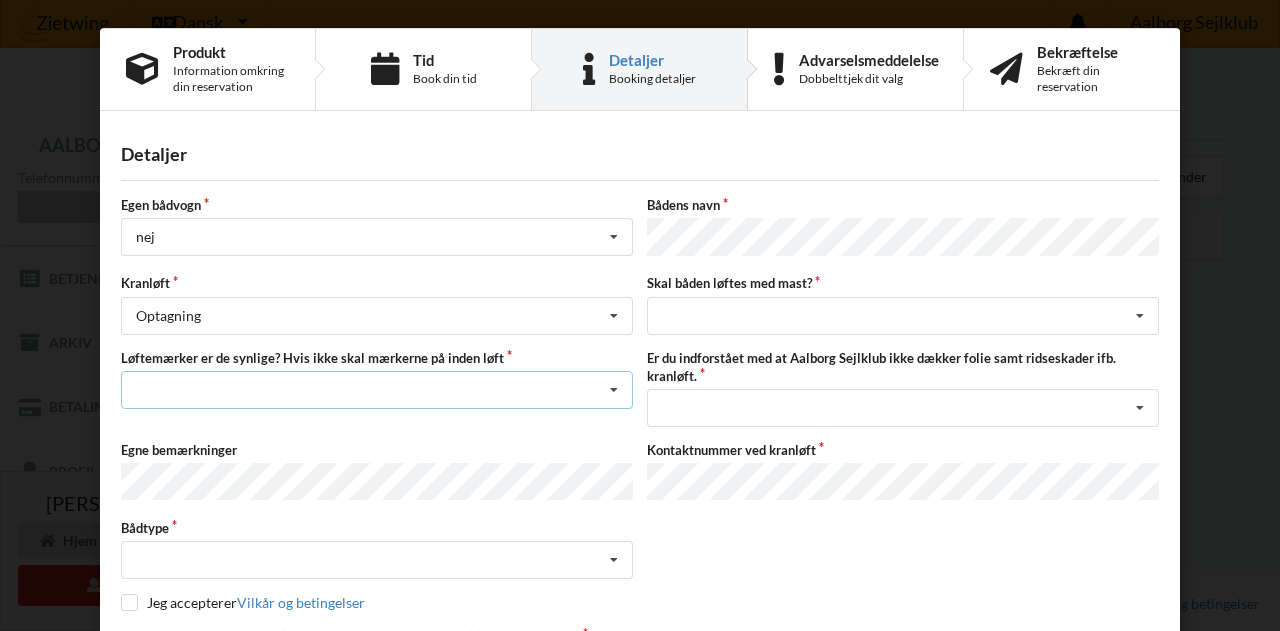 click on "Nej, jeg kontakter havnekontoret inden løft og får dem sat på Ja, mine mærker er synlige og intakte" at bounding box center [377, 390] 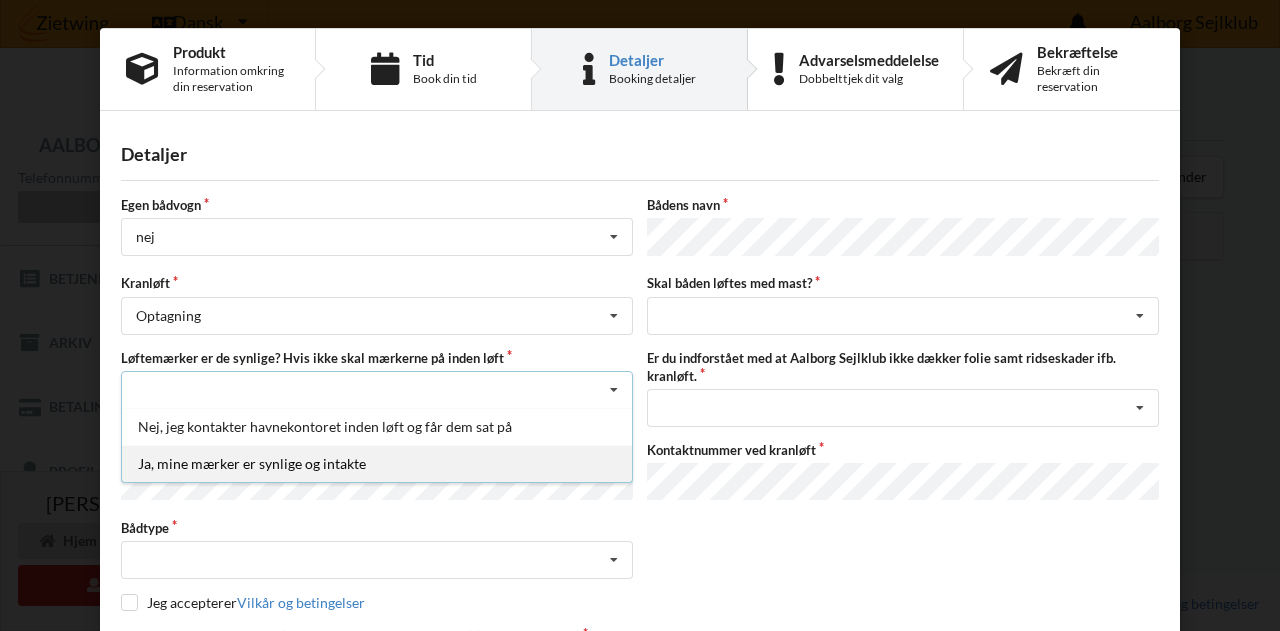 click on "Ja, mine mærker er synlige og intakte" at bounding box center (377, 463) 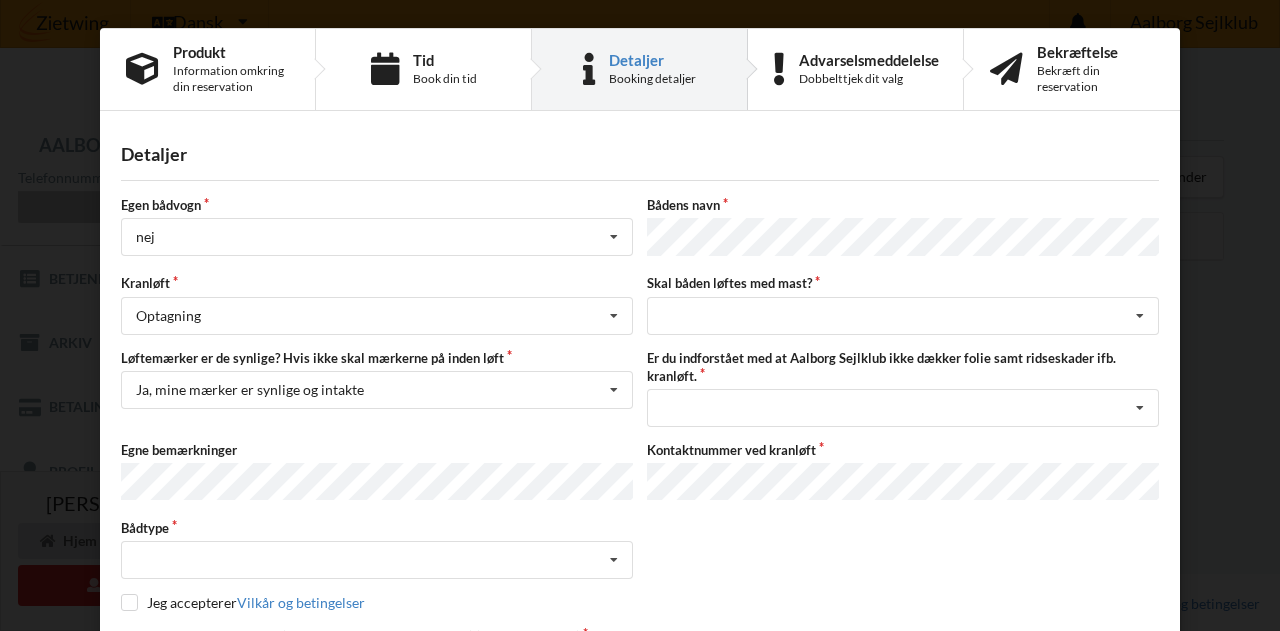 scroll, scrollTop: 159, scrollLeft: 0, axis: vertical 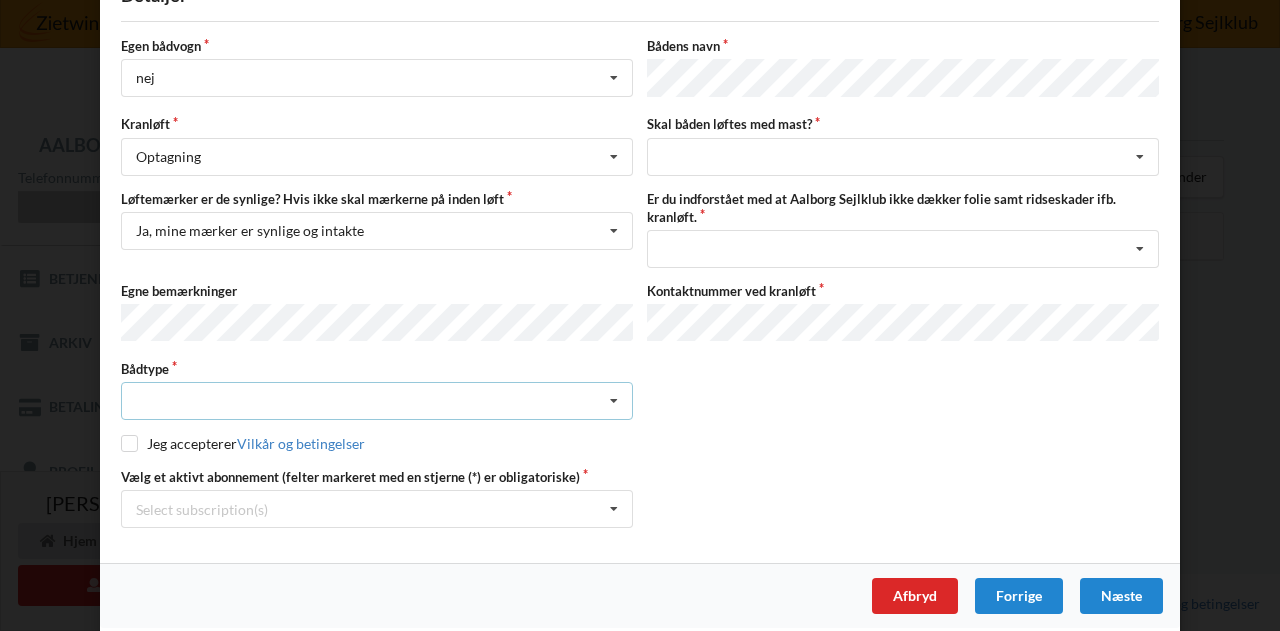 click on "Intet valgt Sejlbåd Motorbåd Motorsejler [PERSON_NAME]" at bounding box center [377, 401] 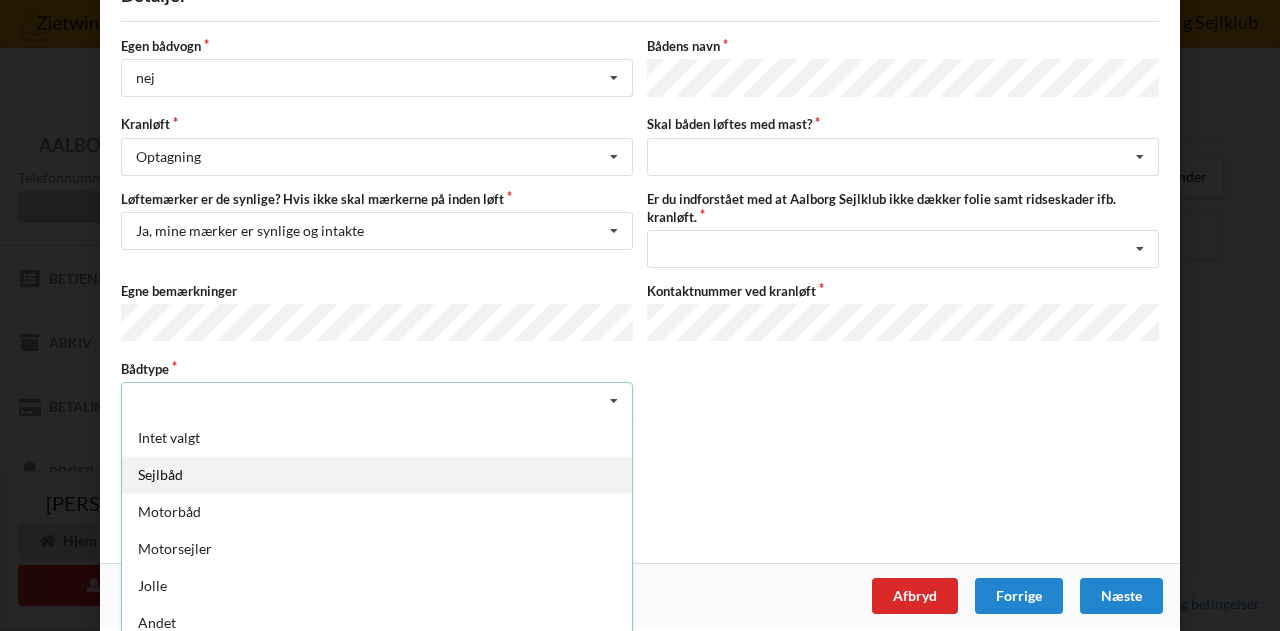 click on "Sejlbåd" at bounding box center [377, 474] 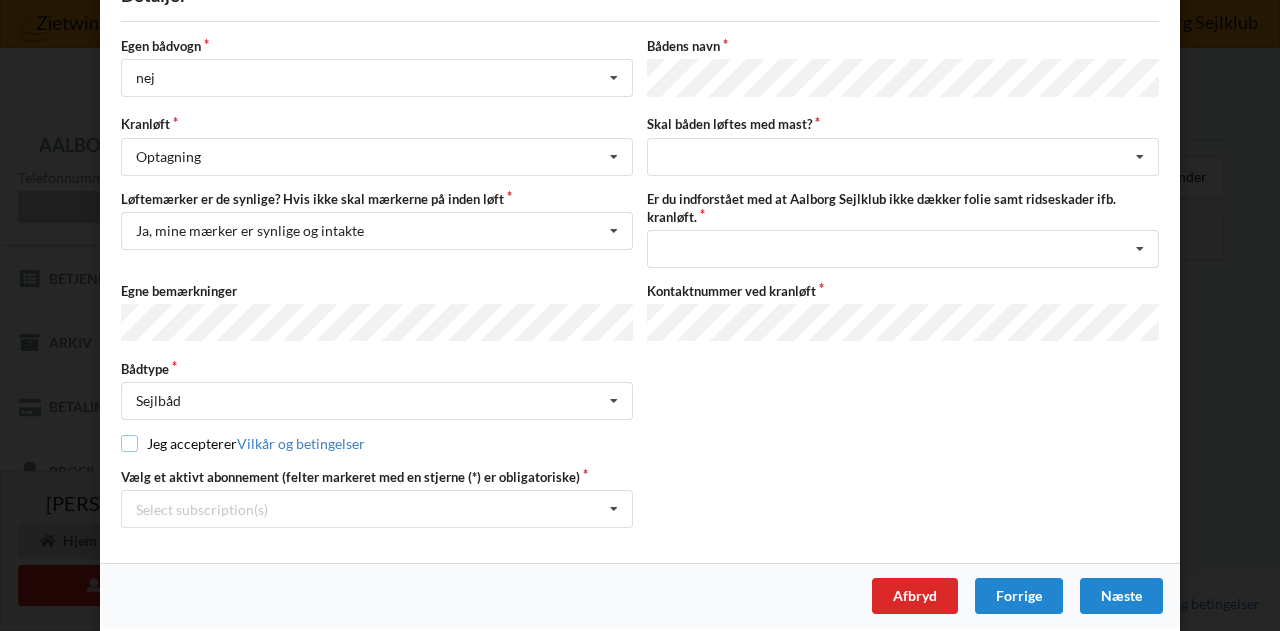 click at bounding box center [129, 443] 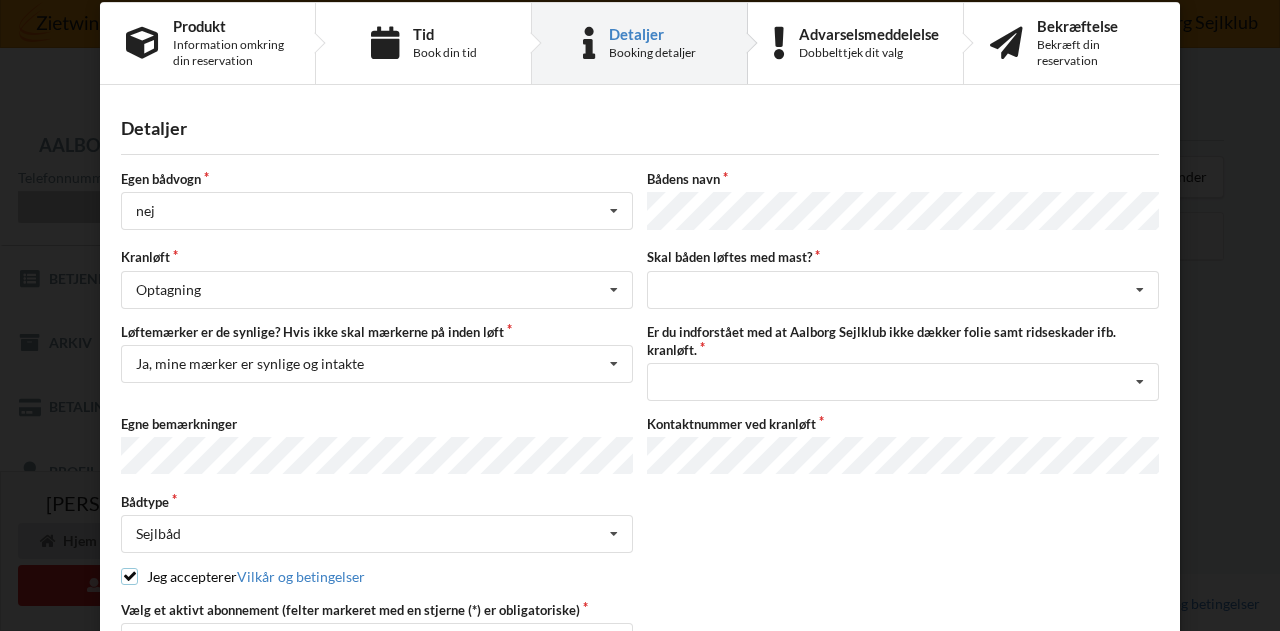 scroll, scrollTop: 0, scrollLeft: 0, axis: both 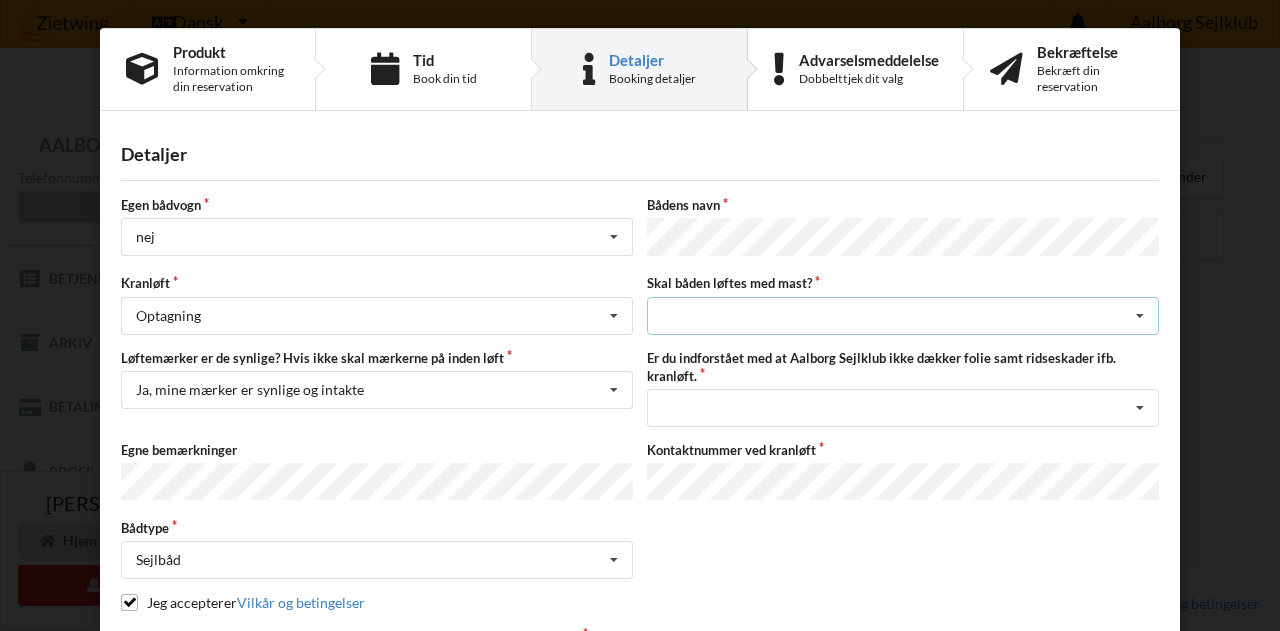 click on "intet valg ja nej" at bounding box center [903, 316] 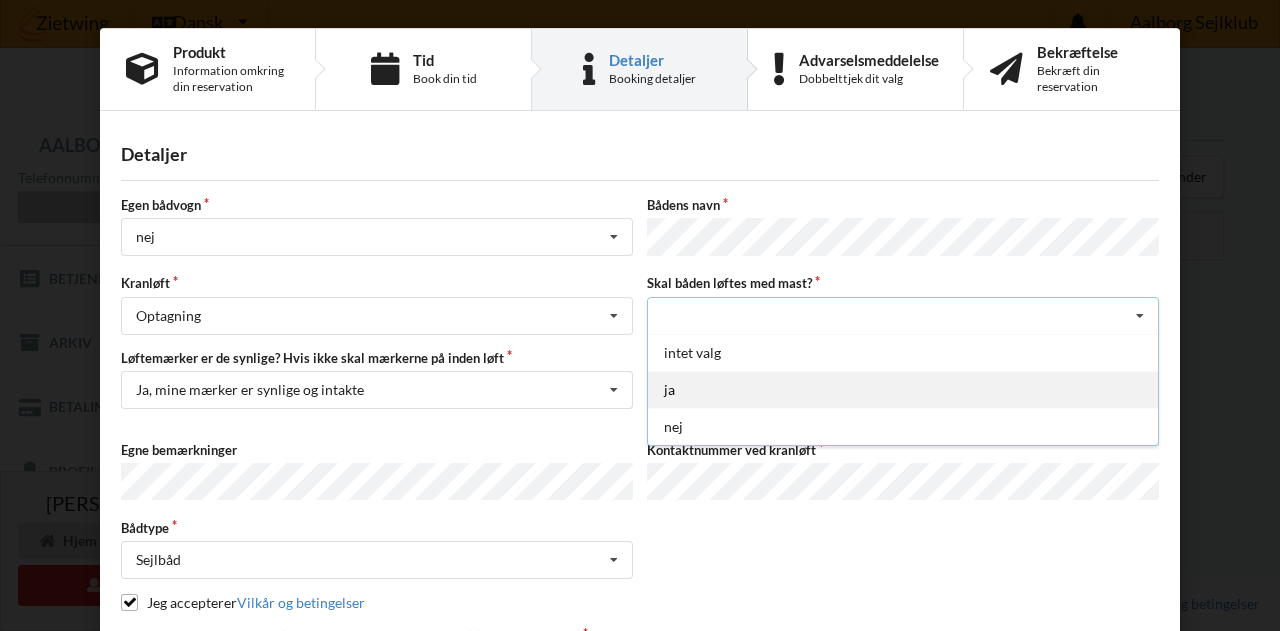 click on "ja" at bounding box center [903, 389] 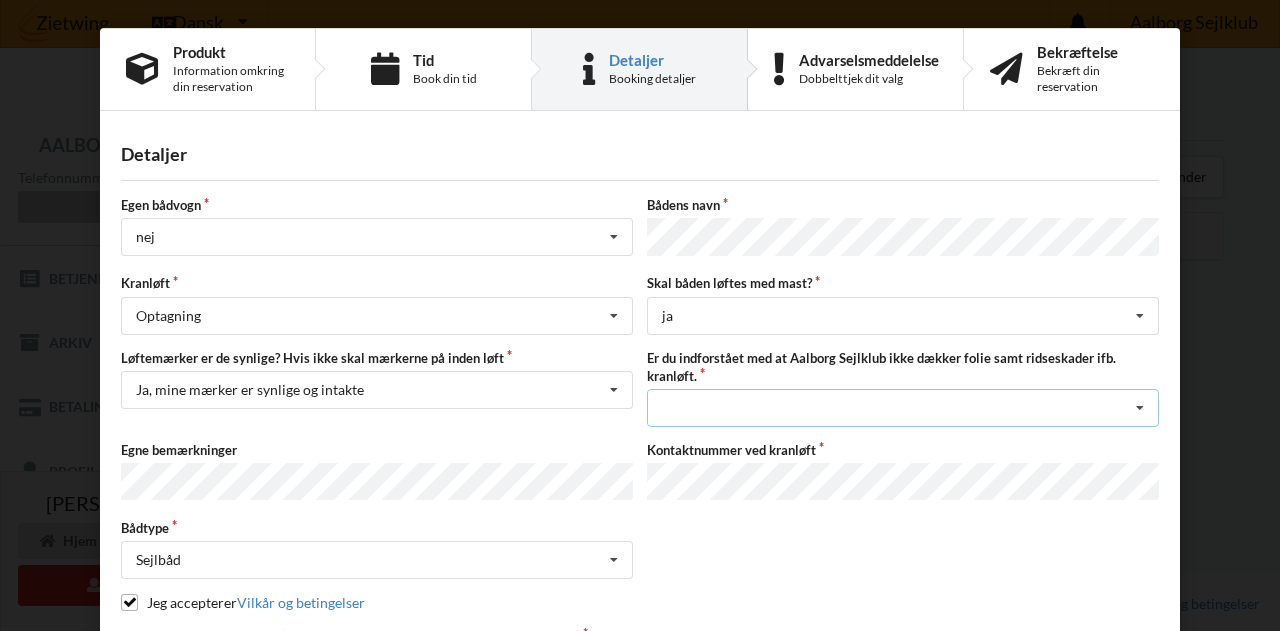 click on "Jeg har tæpper med og tager selv ansvaret for eventuelle folie samt ridseskader Jeg tager selv ansvaret for folie samt ridseskader ved kranløft" at bounding box center [903, 408] 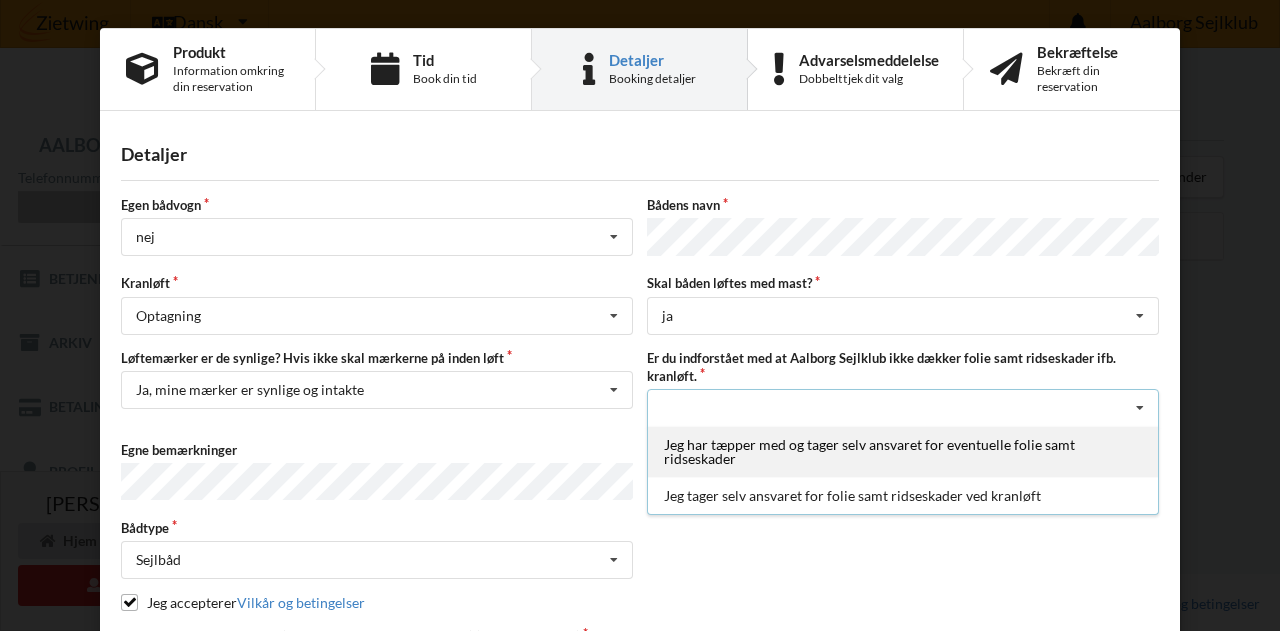 click on "Jeg har tæpper med og tager selv ansvaret for eventuelle folie samt ridseskader" at bounding box center [903, 451] 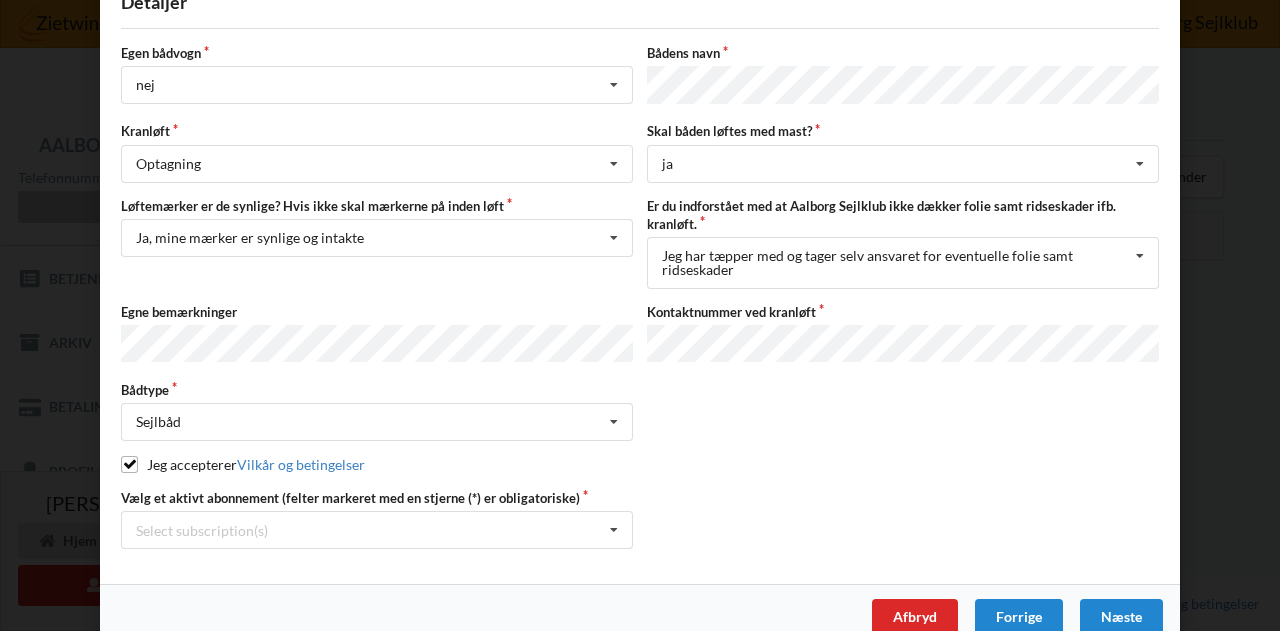 scroll, scrollTop: 172, scrollLeft: 0, axis: vertical 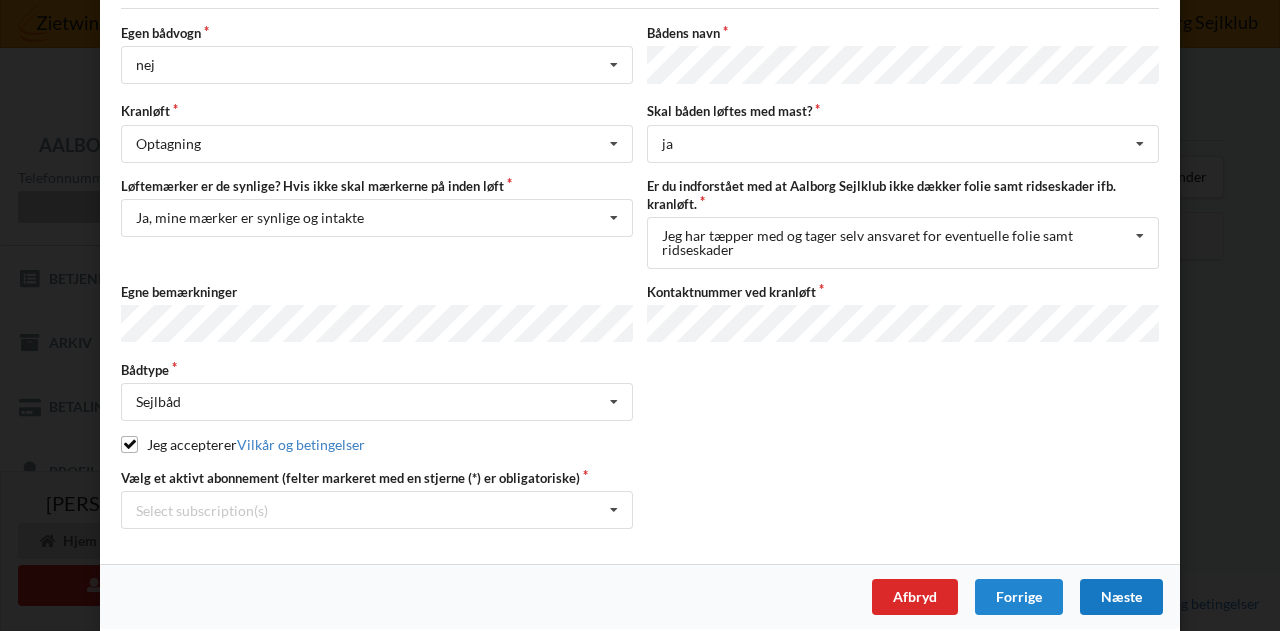 click on "Næste" at bounding box center (1121, 597) 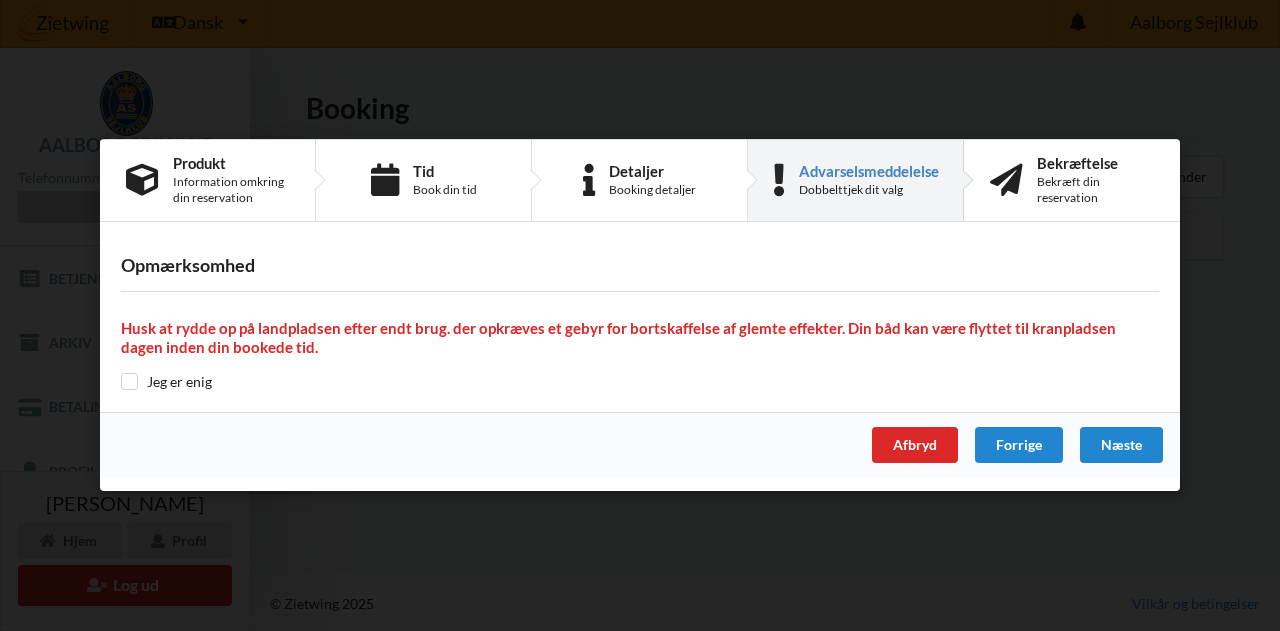 click on "Jeg er enig" at bounding box center (640, 382) 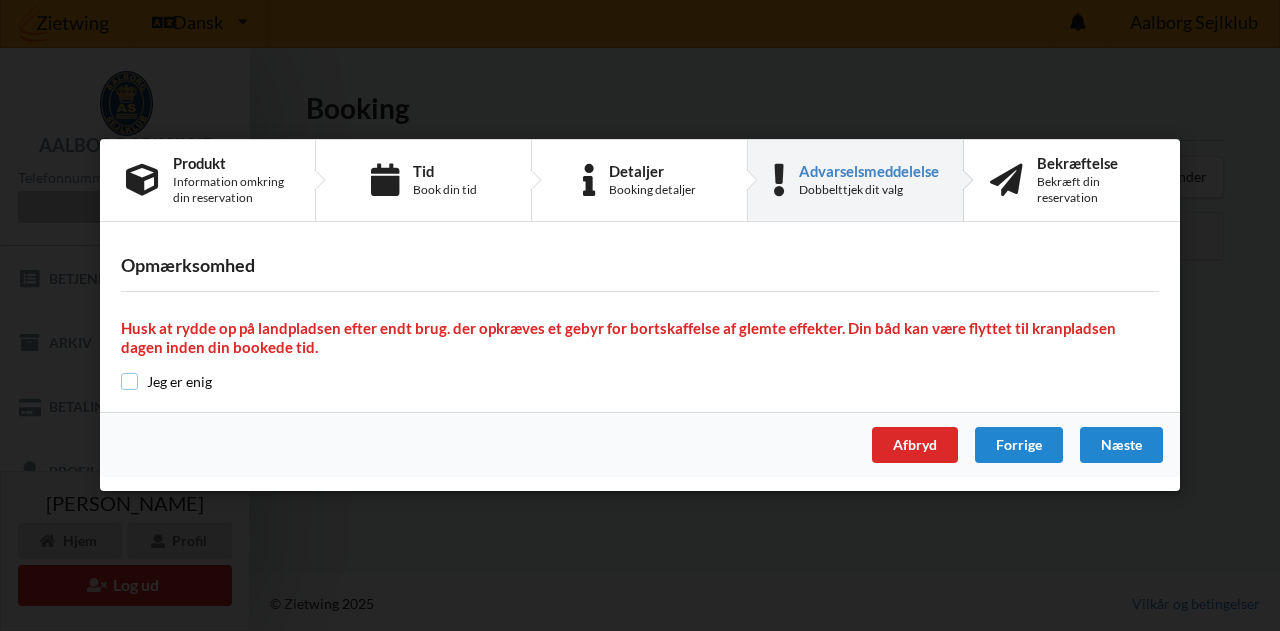 click at bounding box center [129, 381] 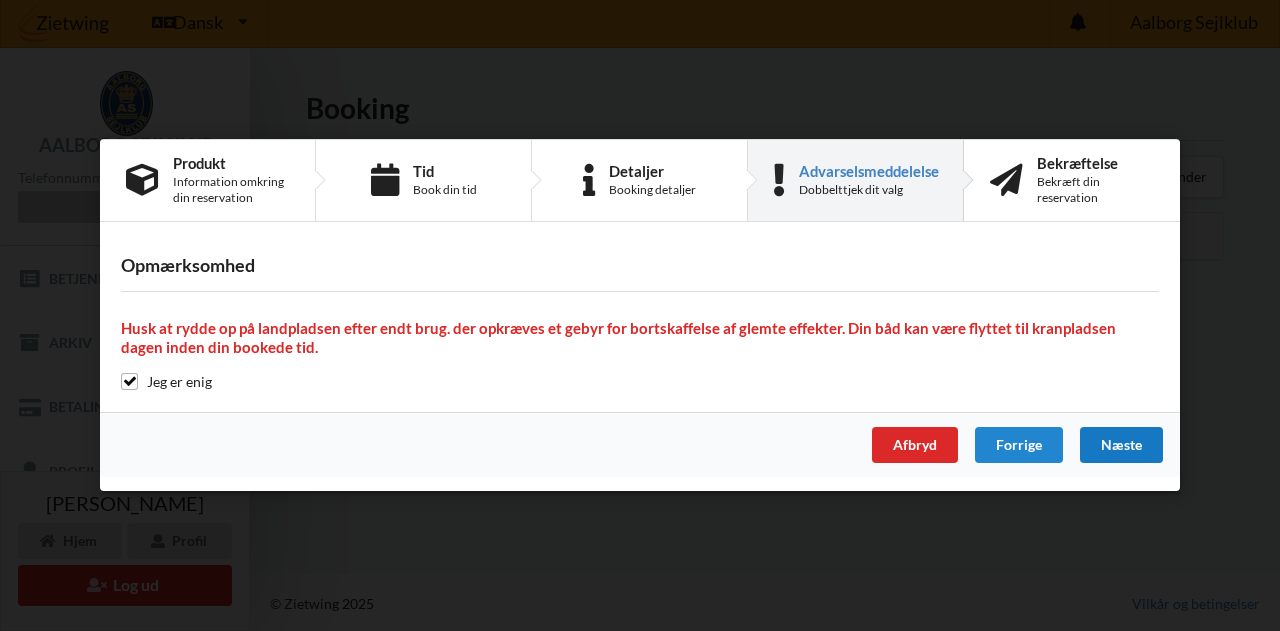 click on "Næste" at bounding box center [1121, 446] 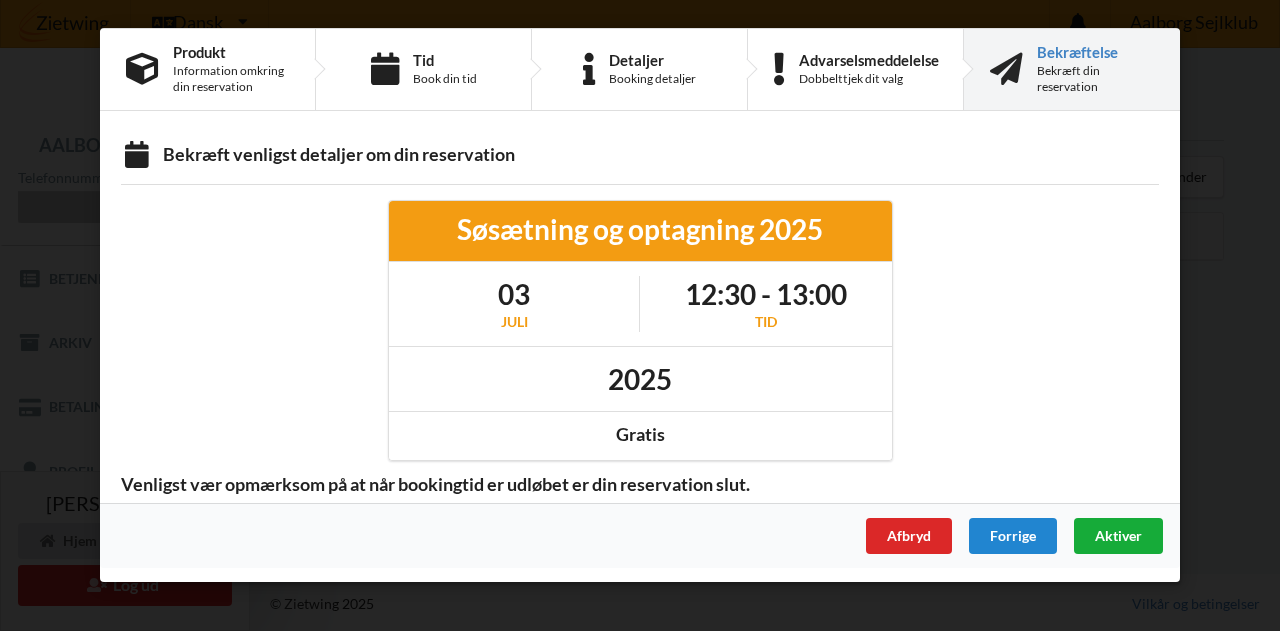 scroll, scrollTop: 0, scrollLeft: 0, axis: both 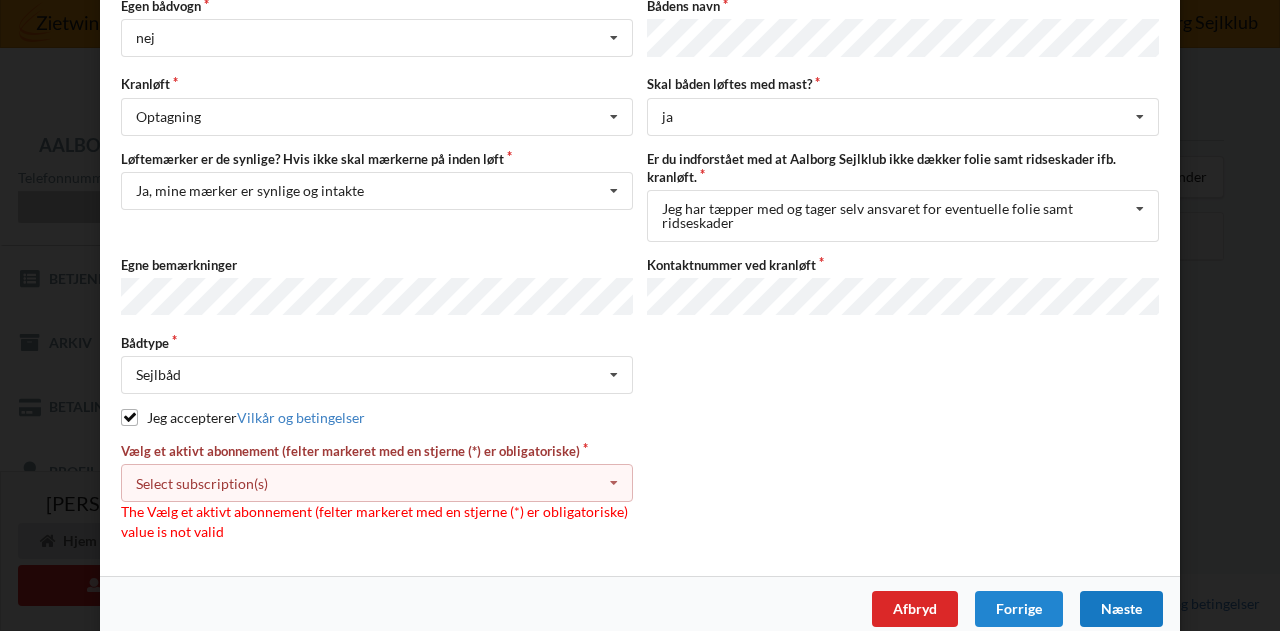 click on "Select subscription(s)       Aktiv kontingent * Bro 3-20 * 6 tons stativ leje 2495" at bounding box center [377, 483] 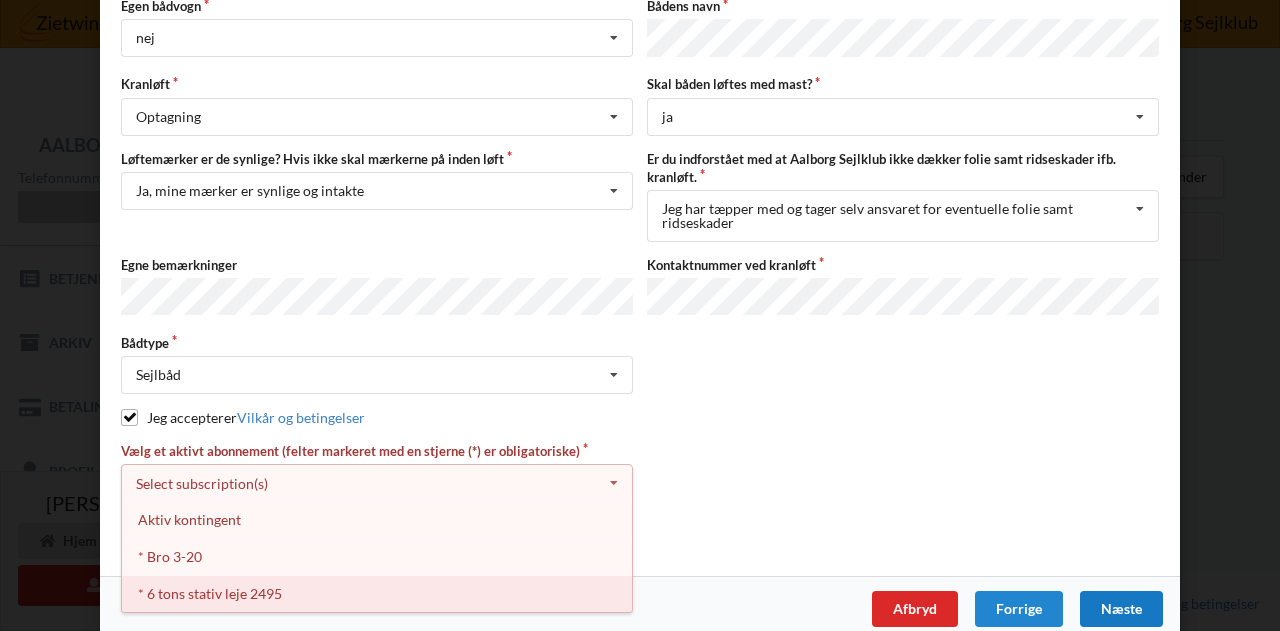 click on "* 6 tons stativ leje 2495" at bounding box center [377, 593] 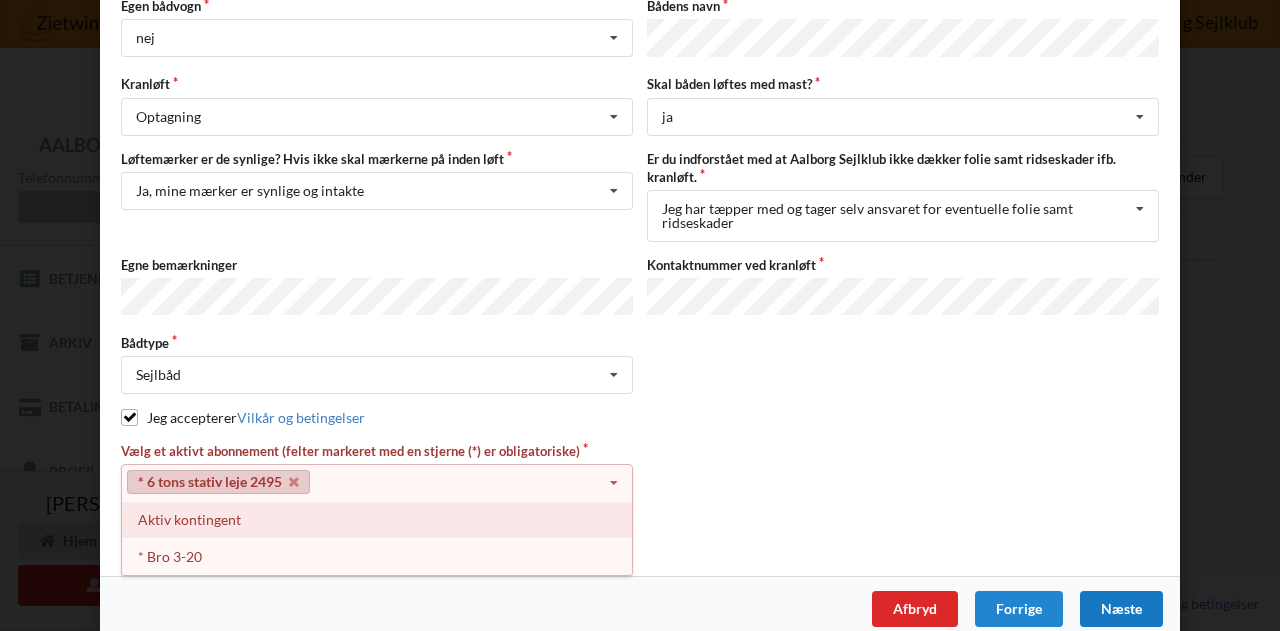 click on "Aktiv kontingent" at bounding box center [377, 519] 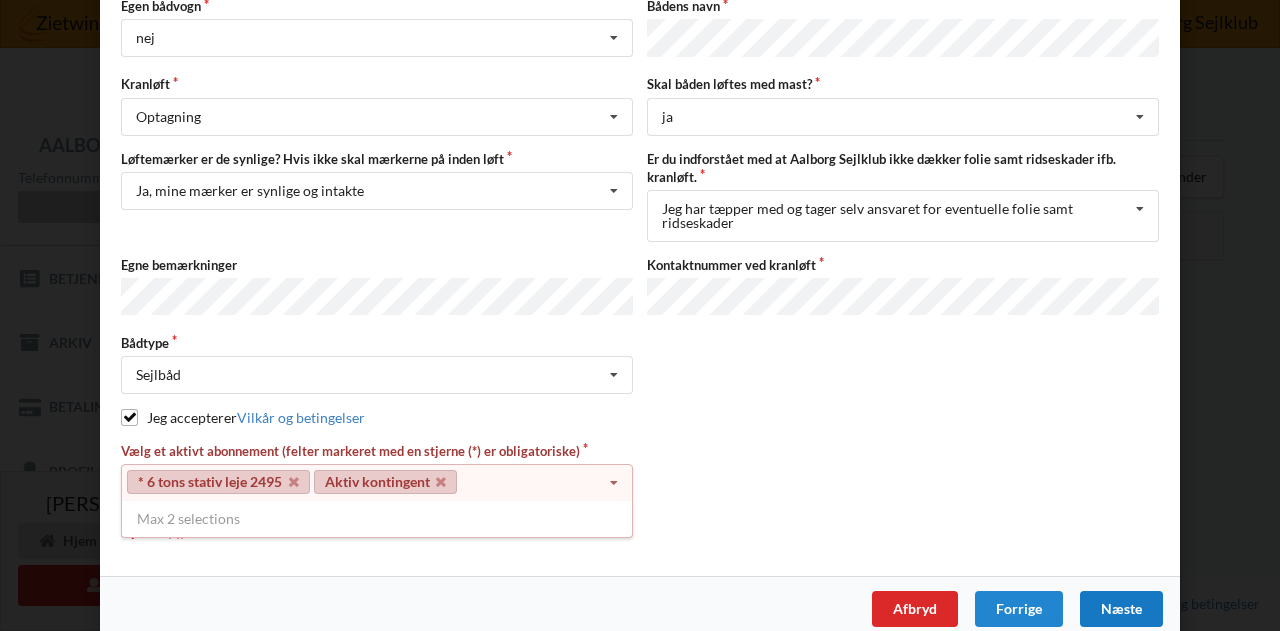 click on "Aktiv kontingent" at bounding box center (386, 482) 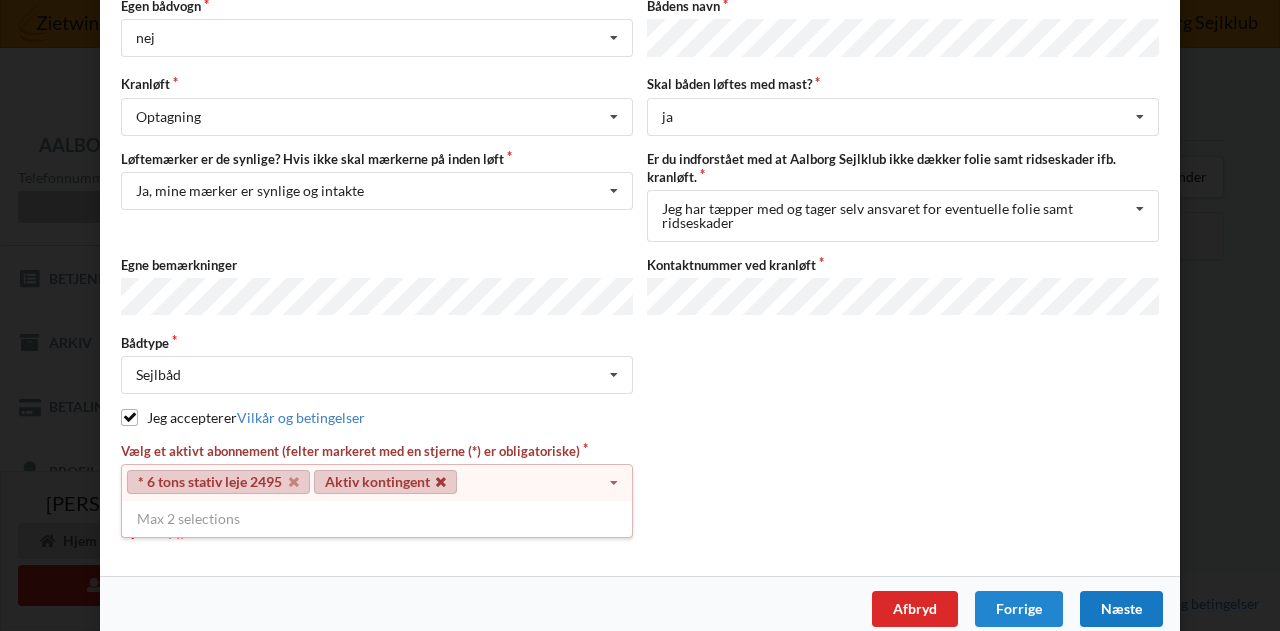 click at bounding box center (441, 482) 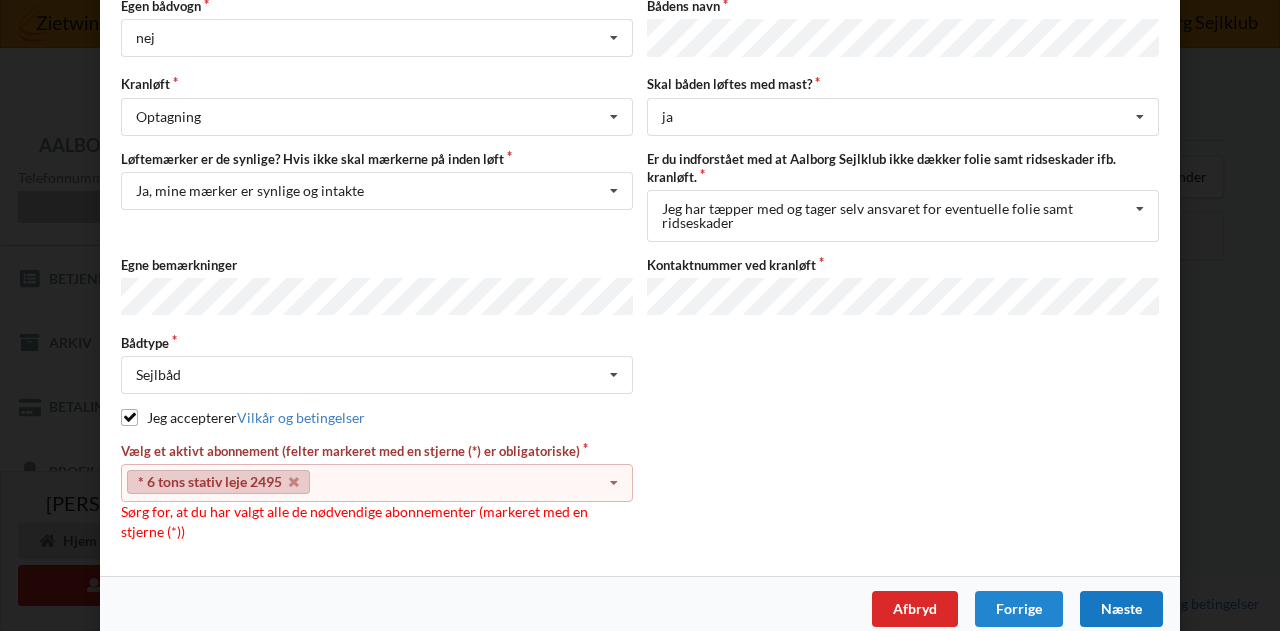 click at bounding box center (614, 483) 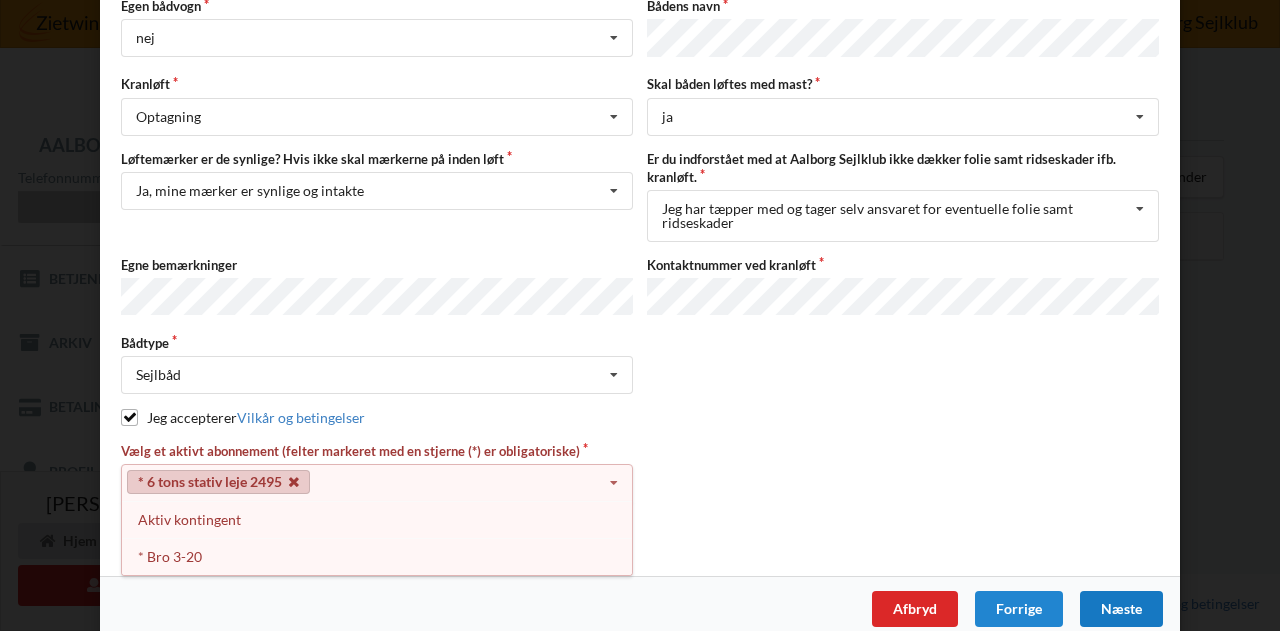 click at bounding box center [294, 482] 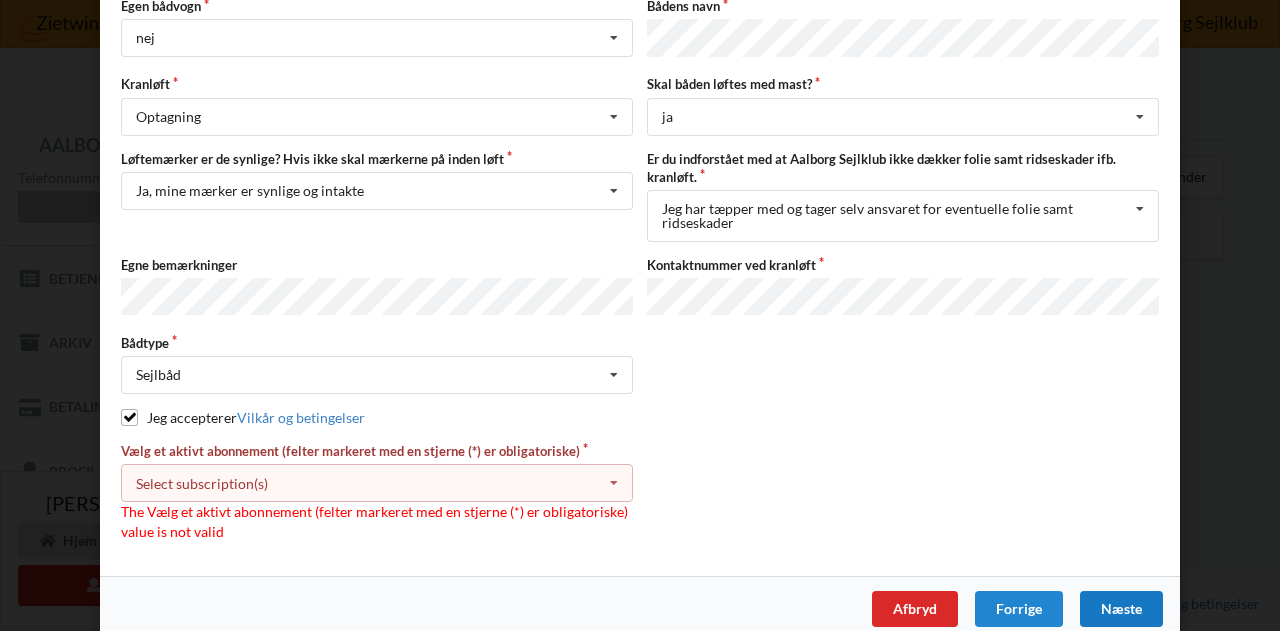 click at bounding box center (614, 483) 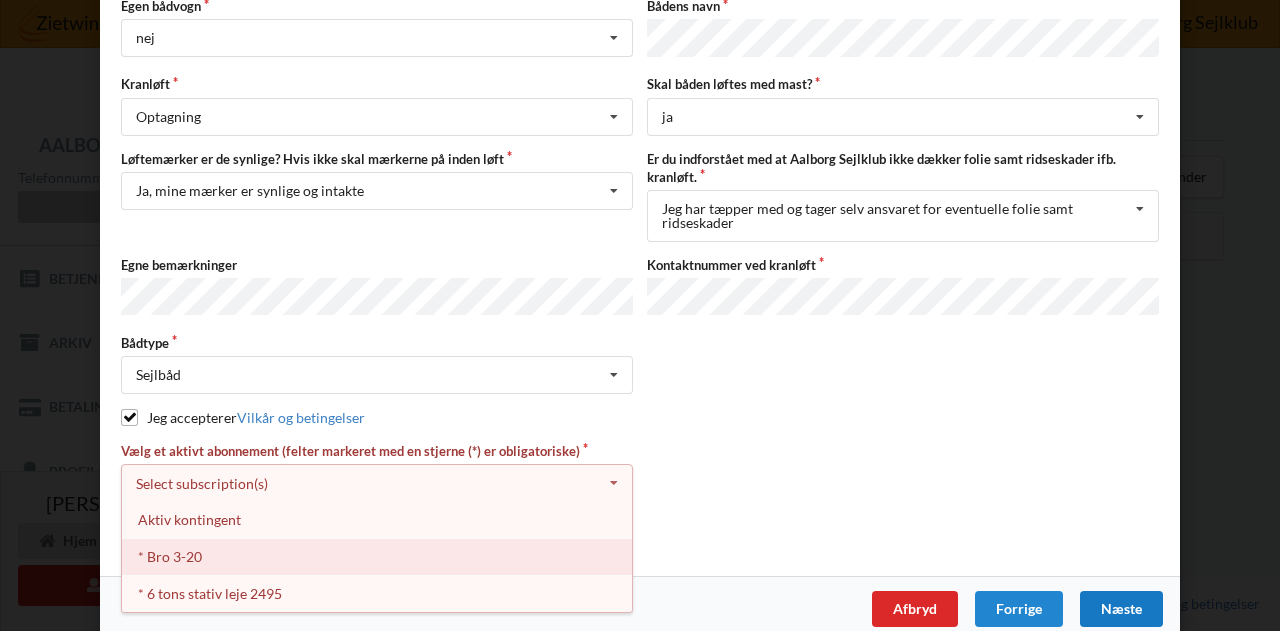 click on "* Bro 3-20" at bounding box center [377, 556] 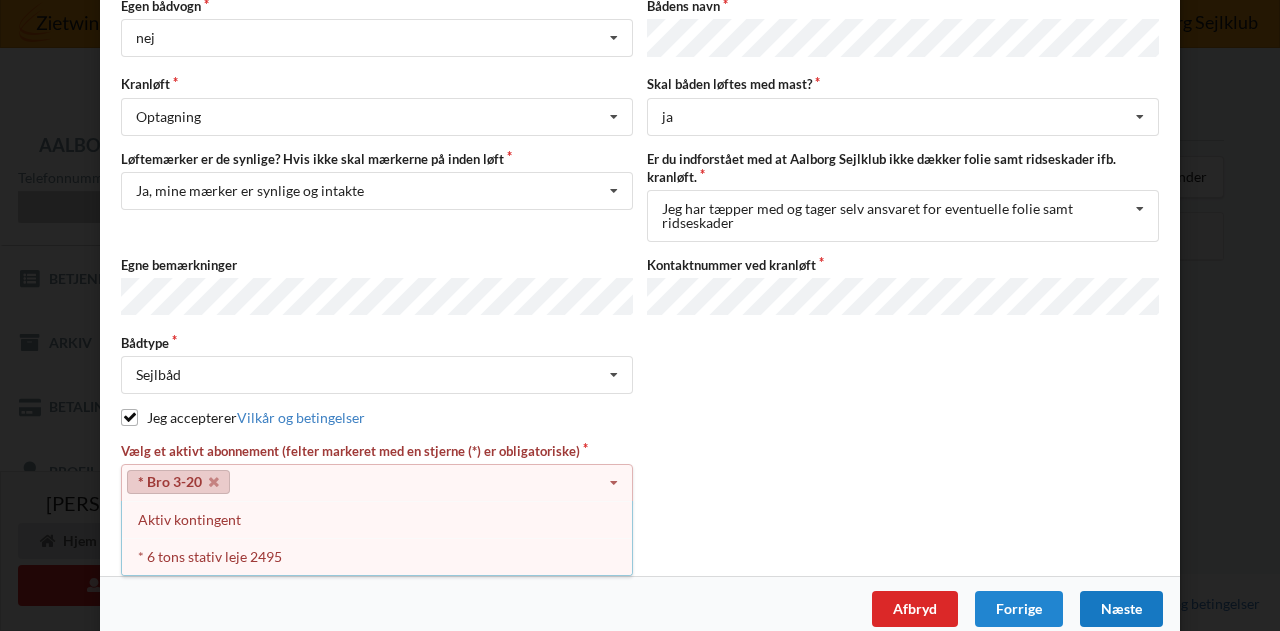 click on "Næste" at bounding box center [1121, 609] 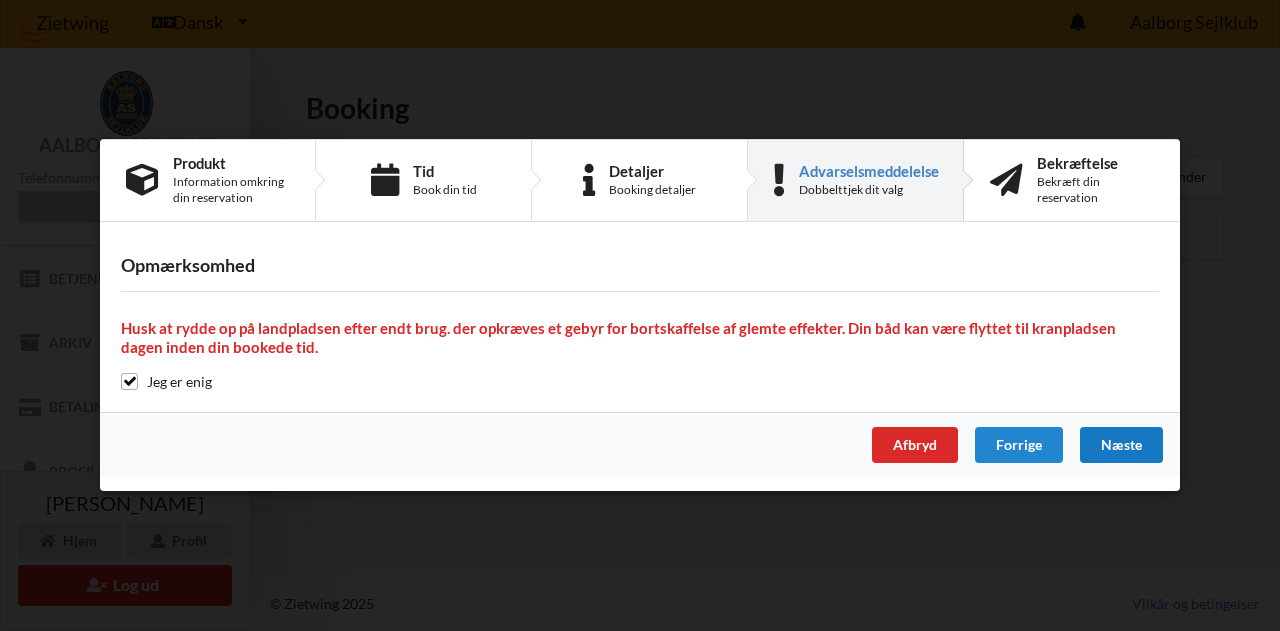 click on "Næste" at bounding box center (1121, 446) 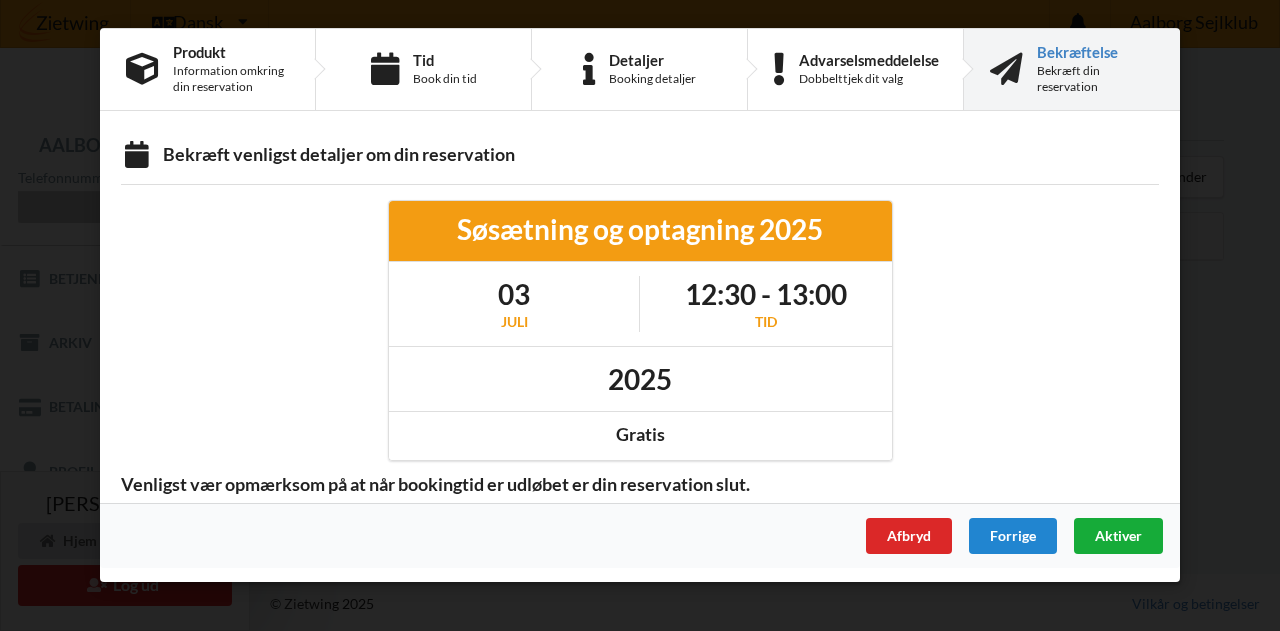 click on "Aktiver" at bounding box center (1118, 535) 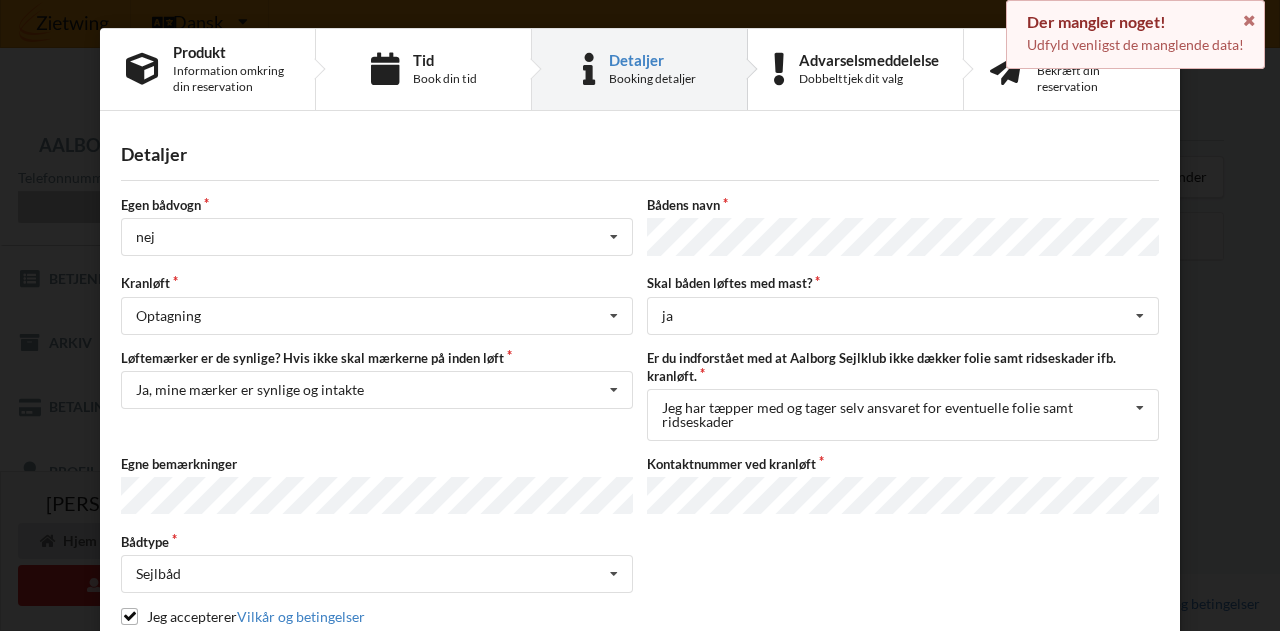 scroll, scrollTop: 212, scrollLeft: 0, axis: vertical 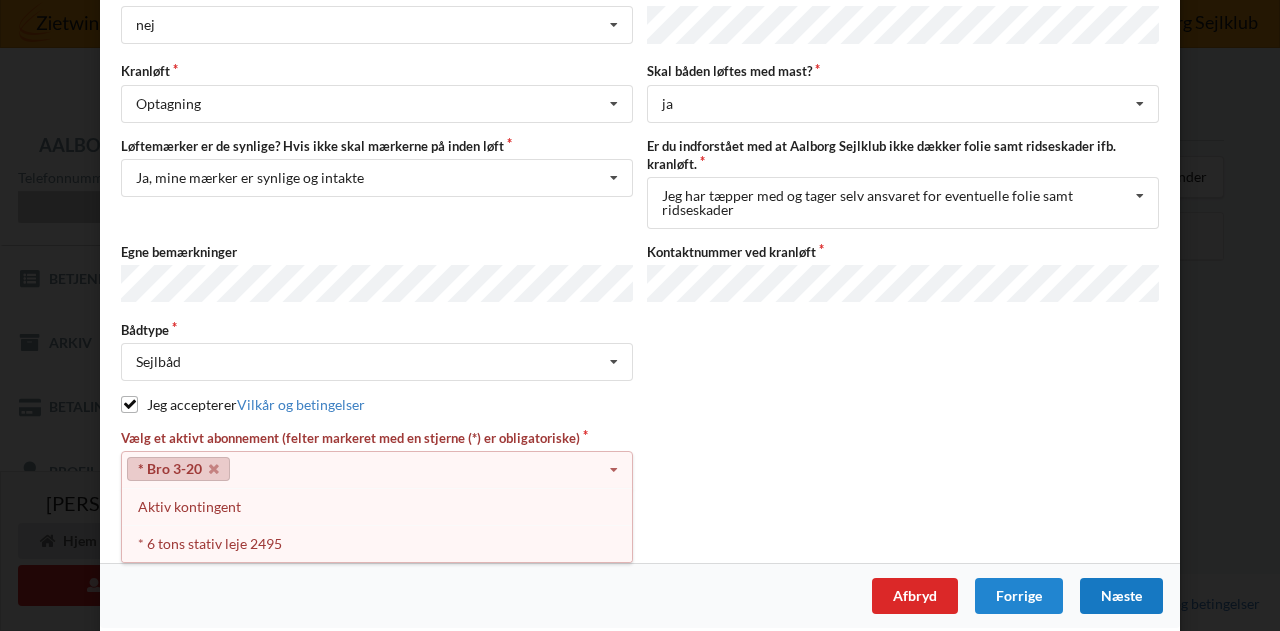 click at bounding box center (614, 470) 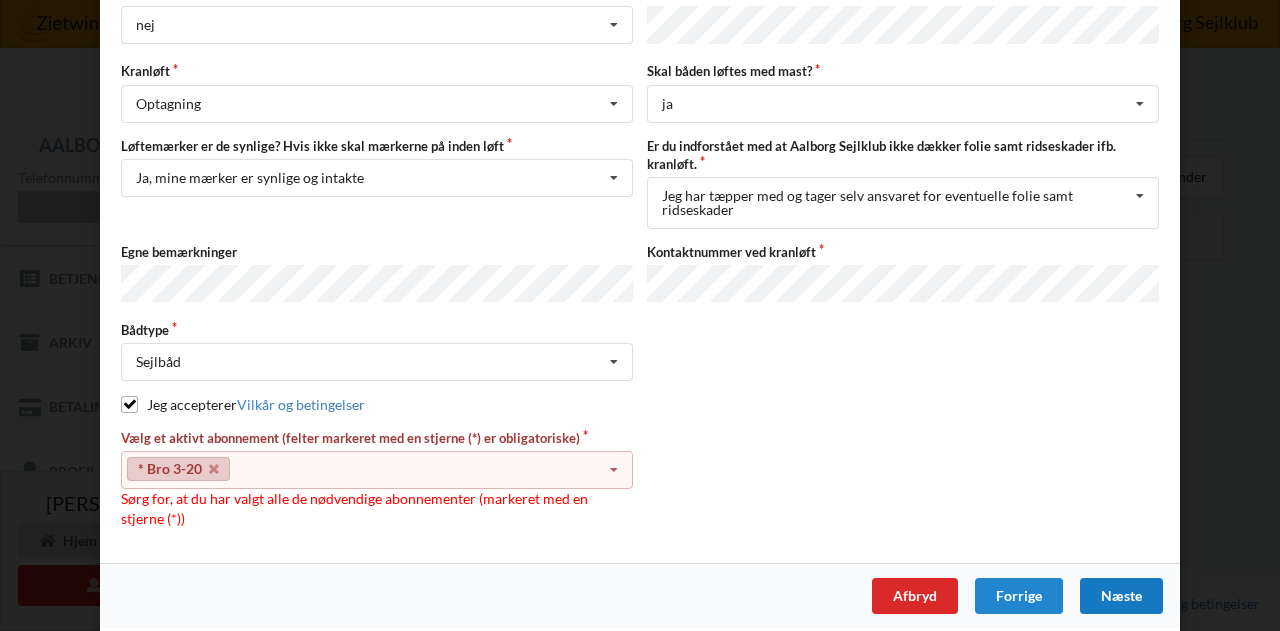 click at bounding box center (614, 470) 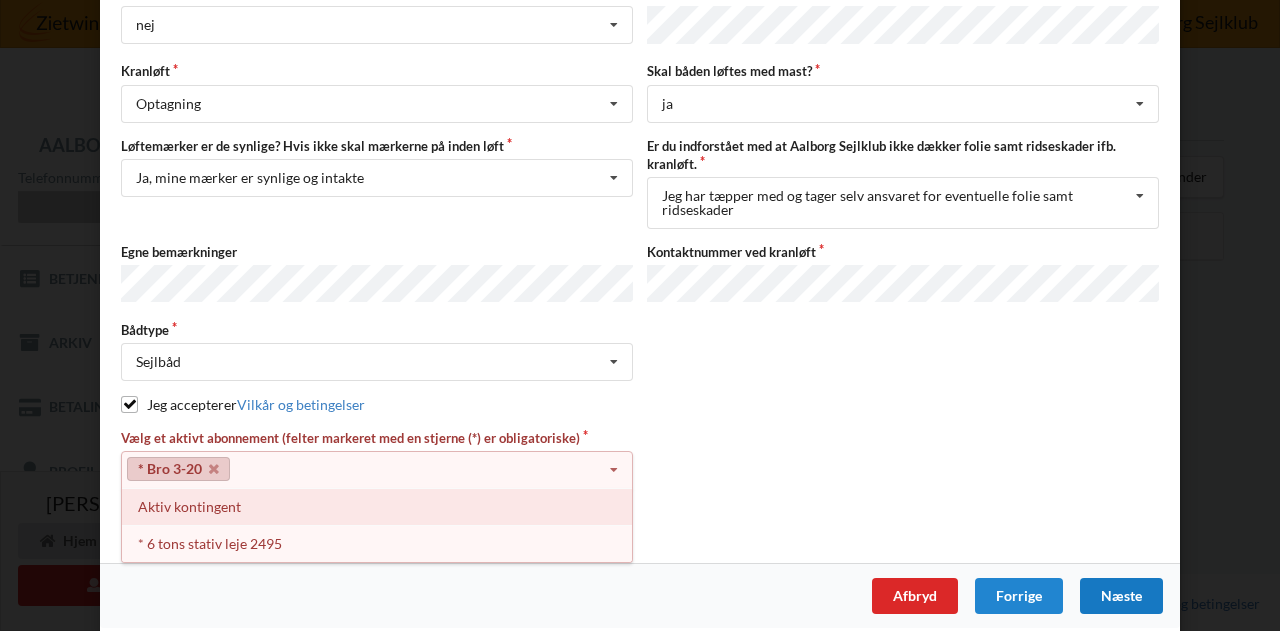 click on "Aktiv kontingent" at bounding box center [377, 506] 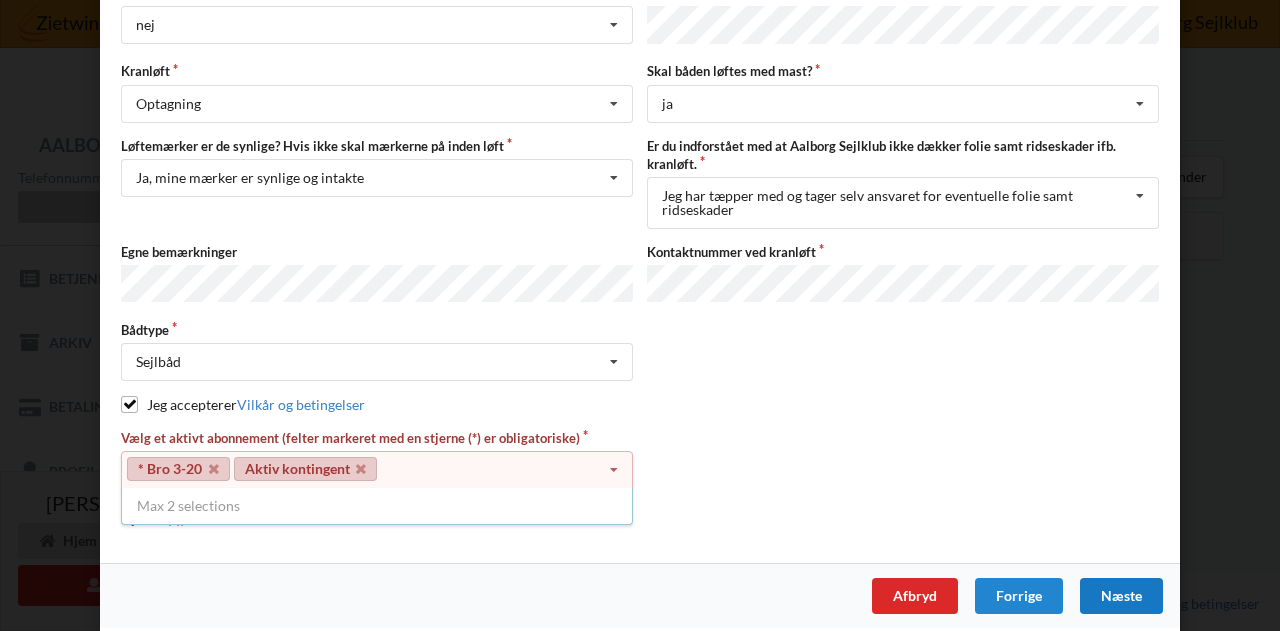 click on "Næste" at bounding box center (1121, 596) 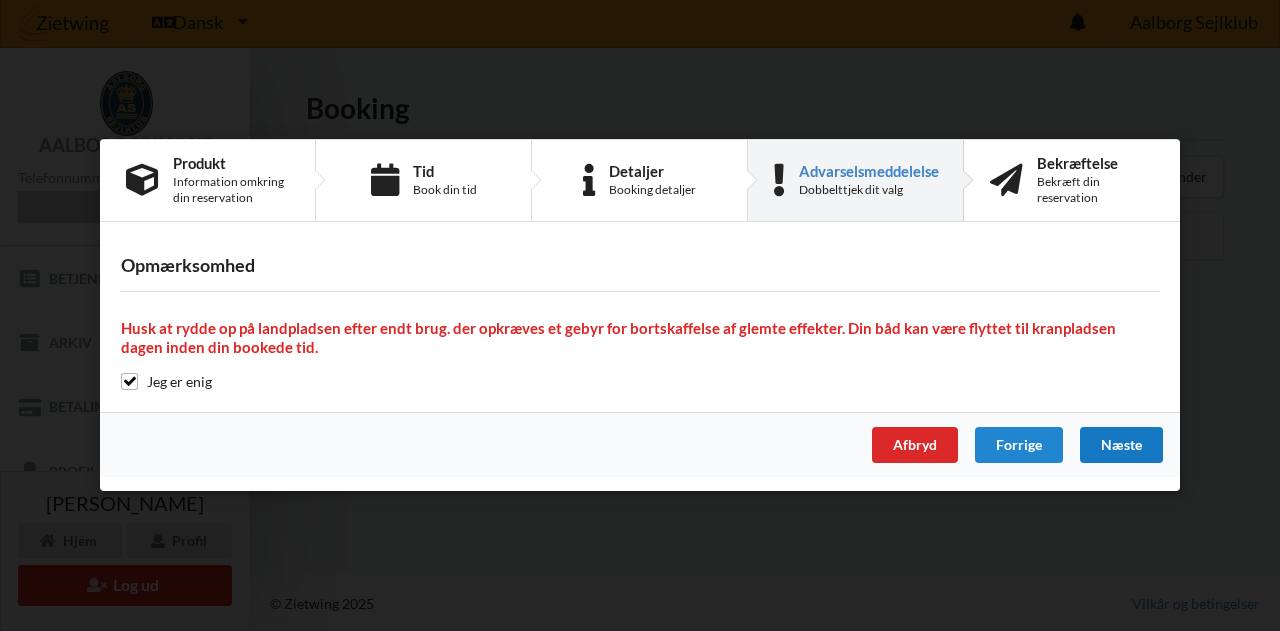 click on "Næste" at bounding box center [1121, 446] 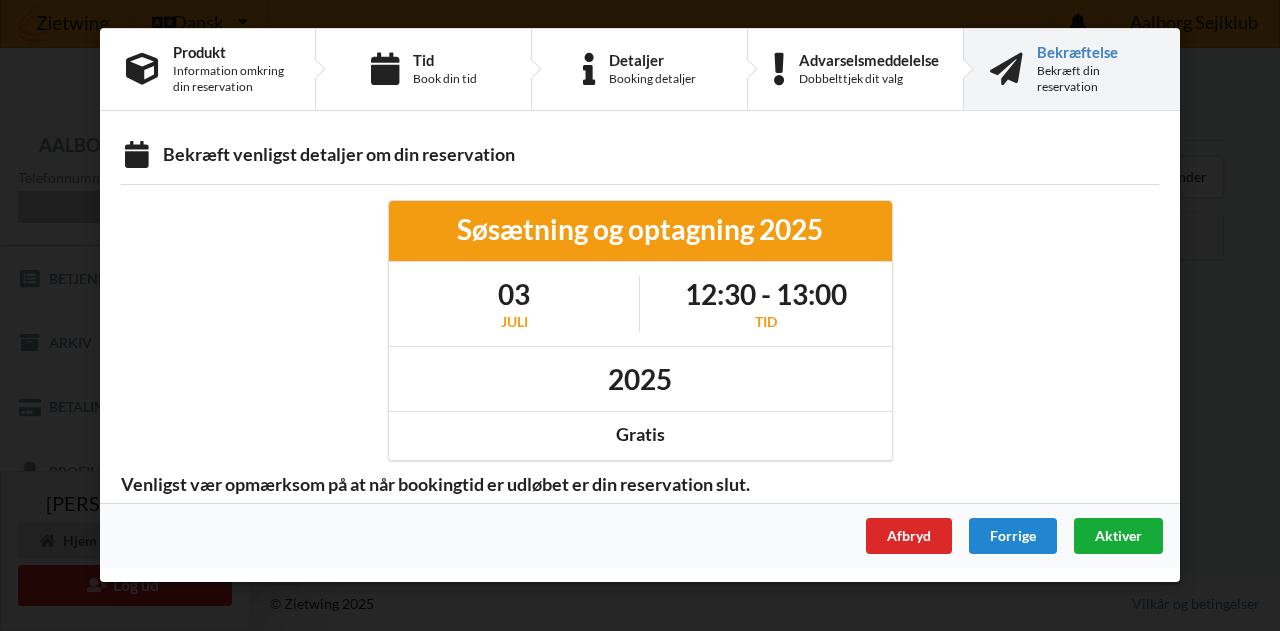 click on "Aktiver" at bounding box center (1118, 536) 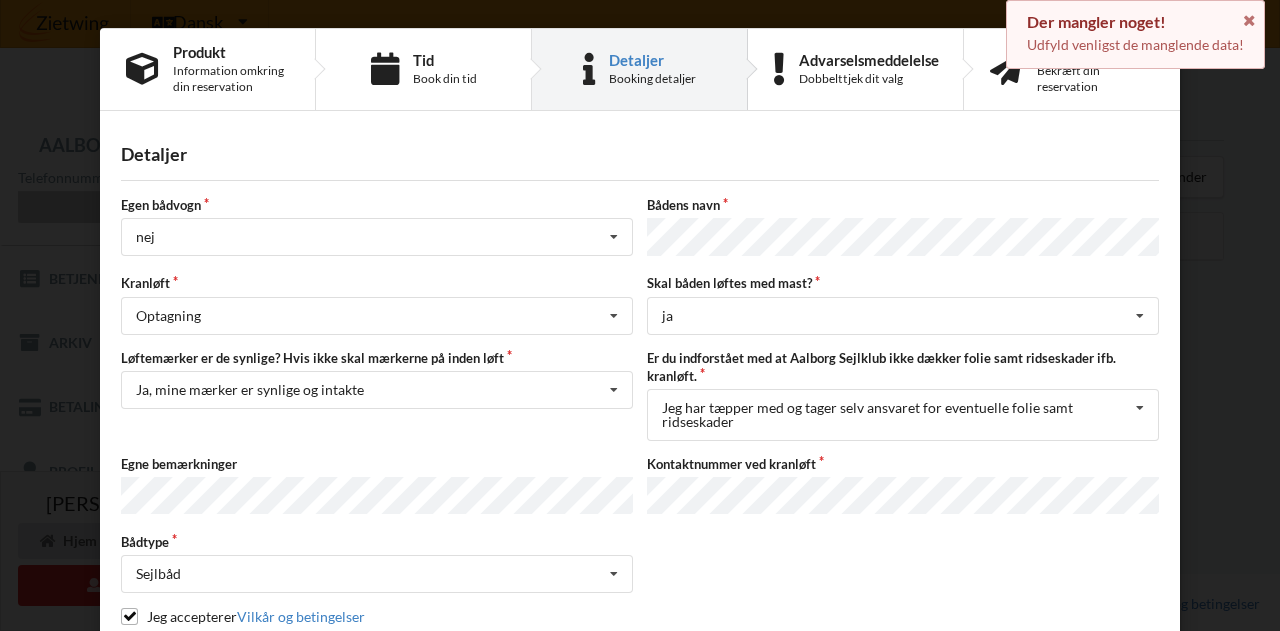 scroll, scrollTop: 212, scrollLeft: 0, axis: vertical 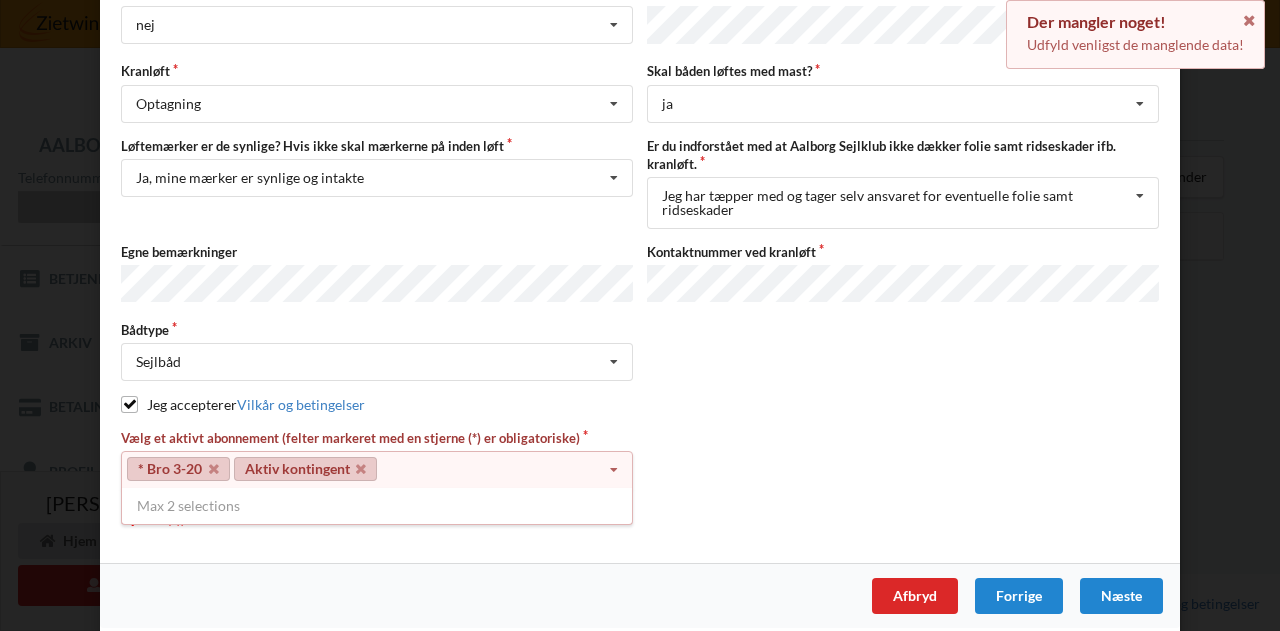 click at bounding box center [614, 470] 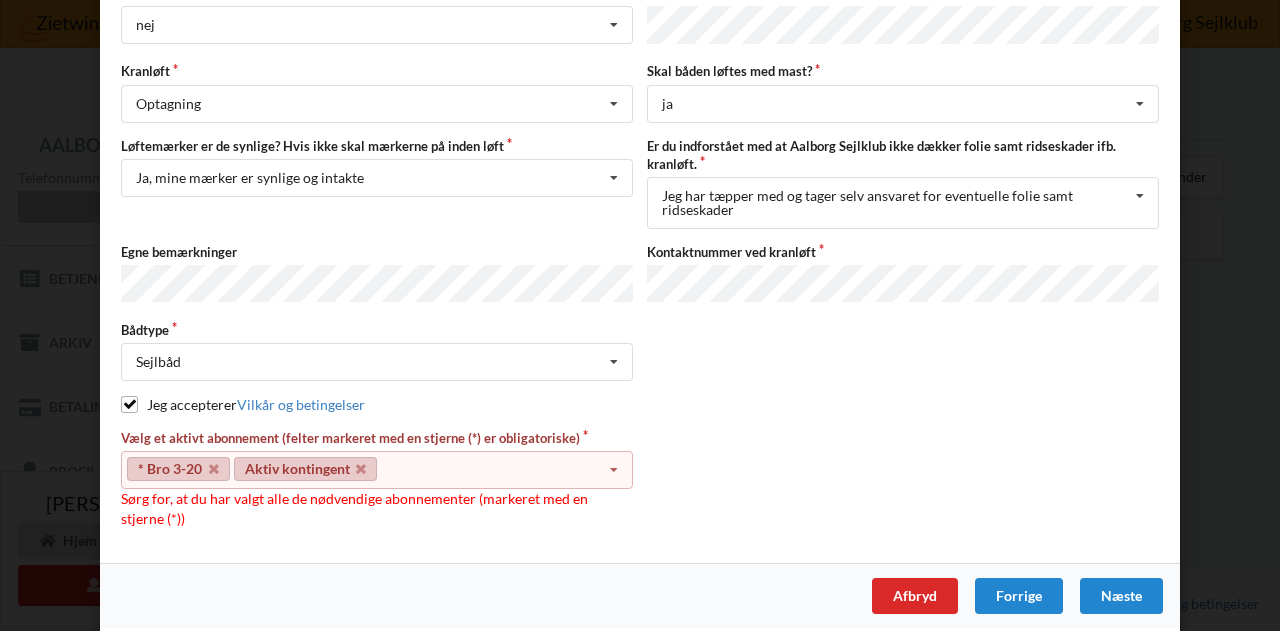 click at bounding box center (614, 470) 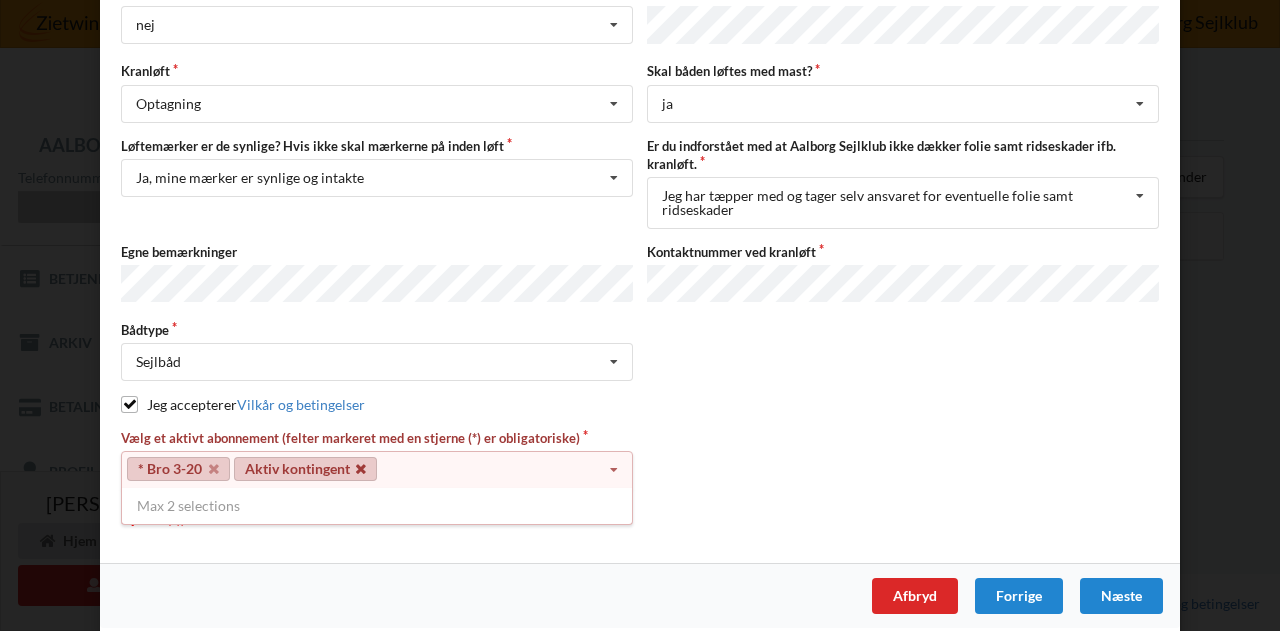 click at bounding box center (361, 469) 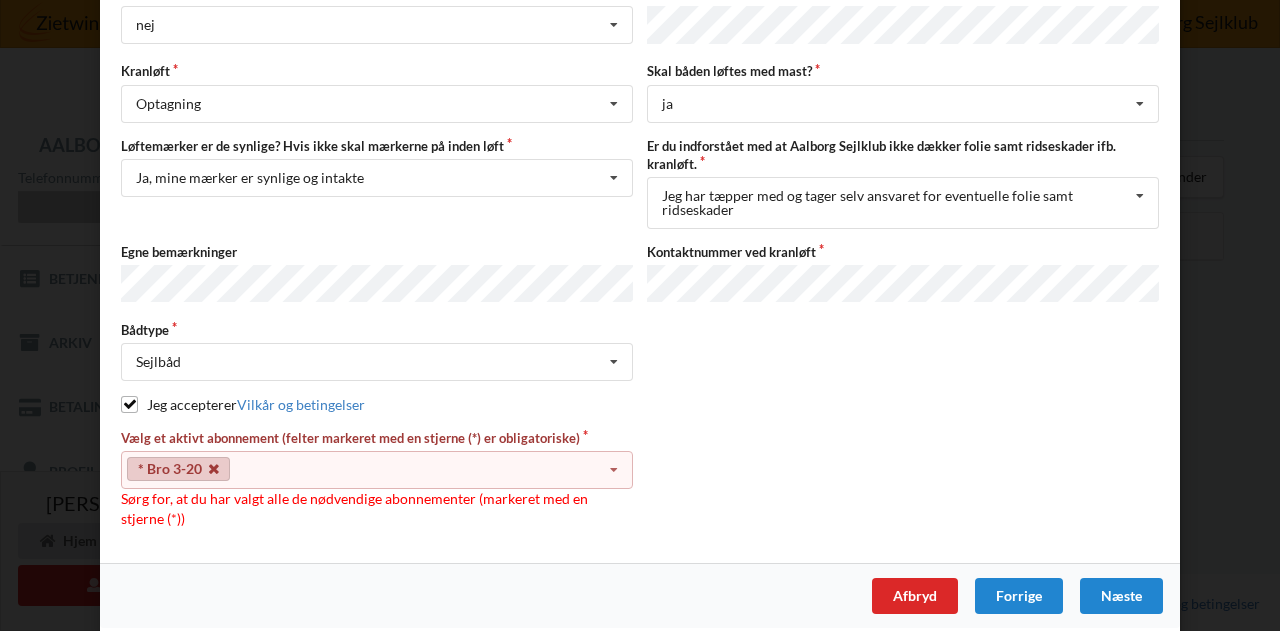 click at bounding box center [214, 469] 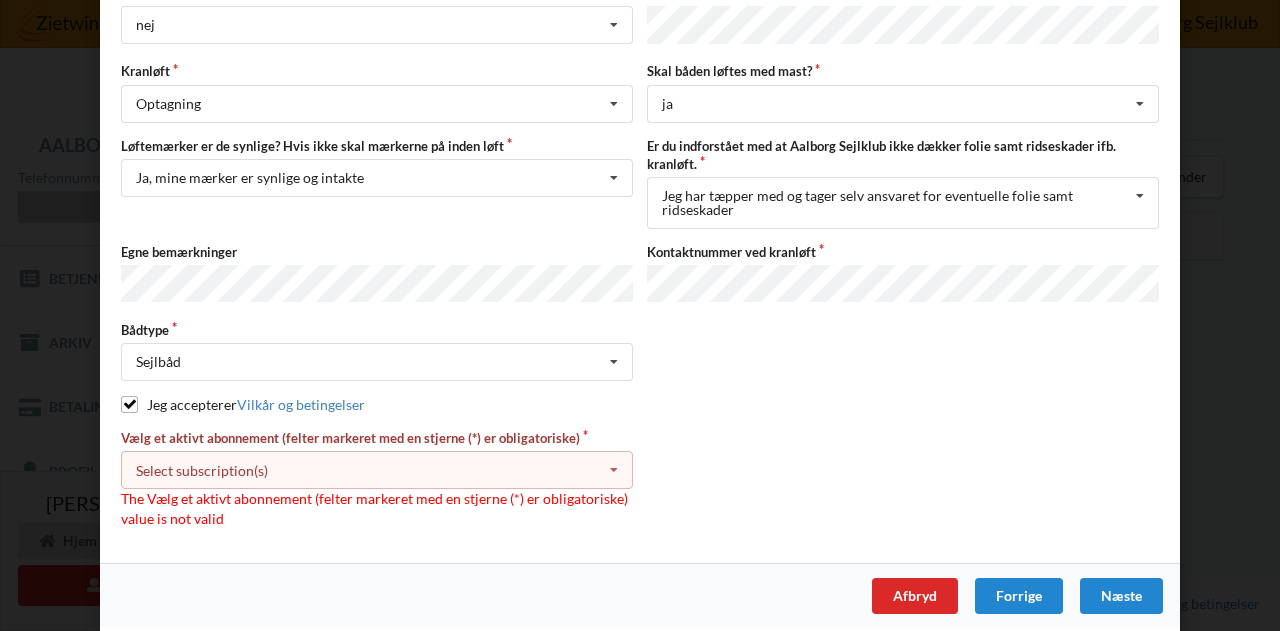 click at bounding box center [614, 470] 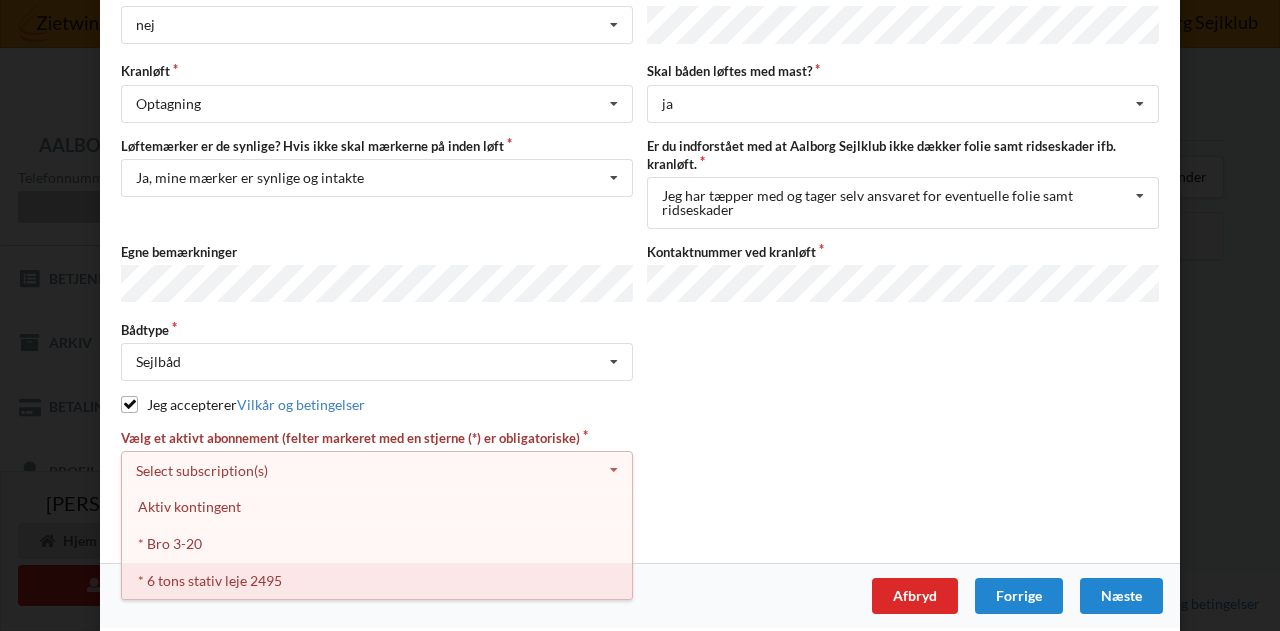 click on "* 6 tons stativ leje 2495" at bounding box center (377, 580) 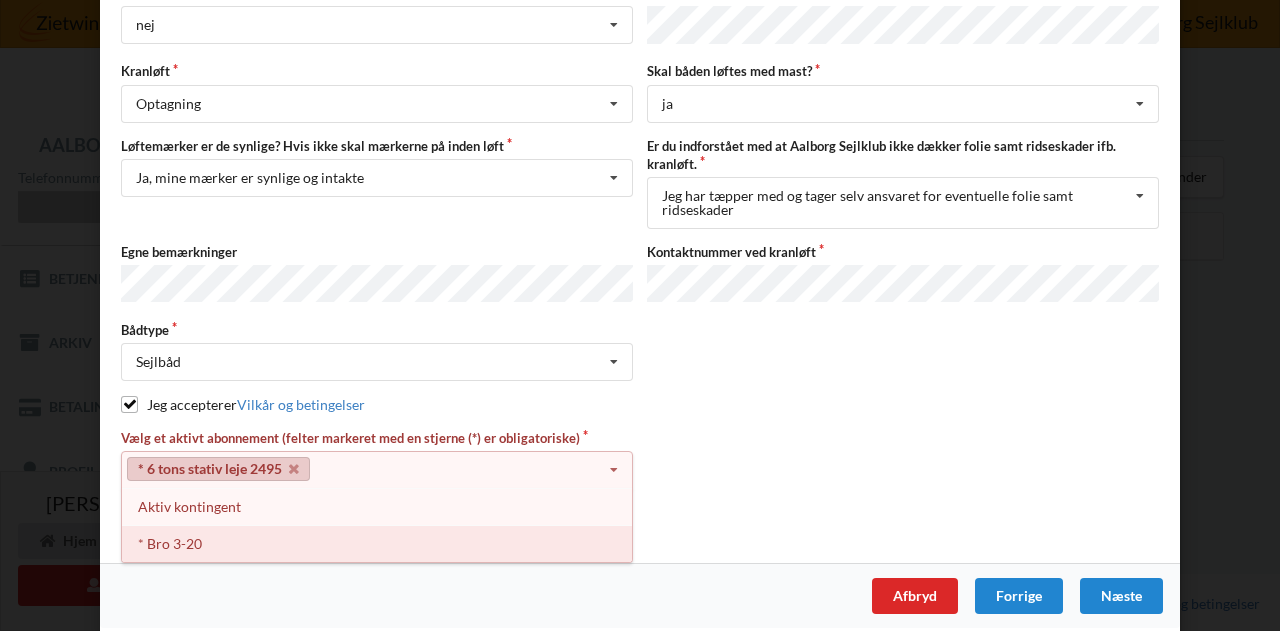 click on "* Bro 3-20" at bounding box center [377, 543] 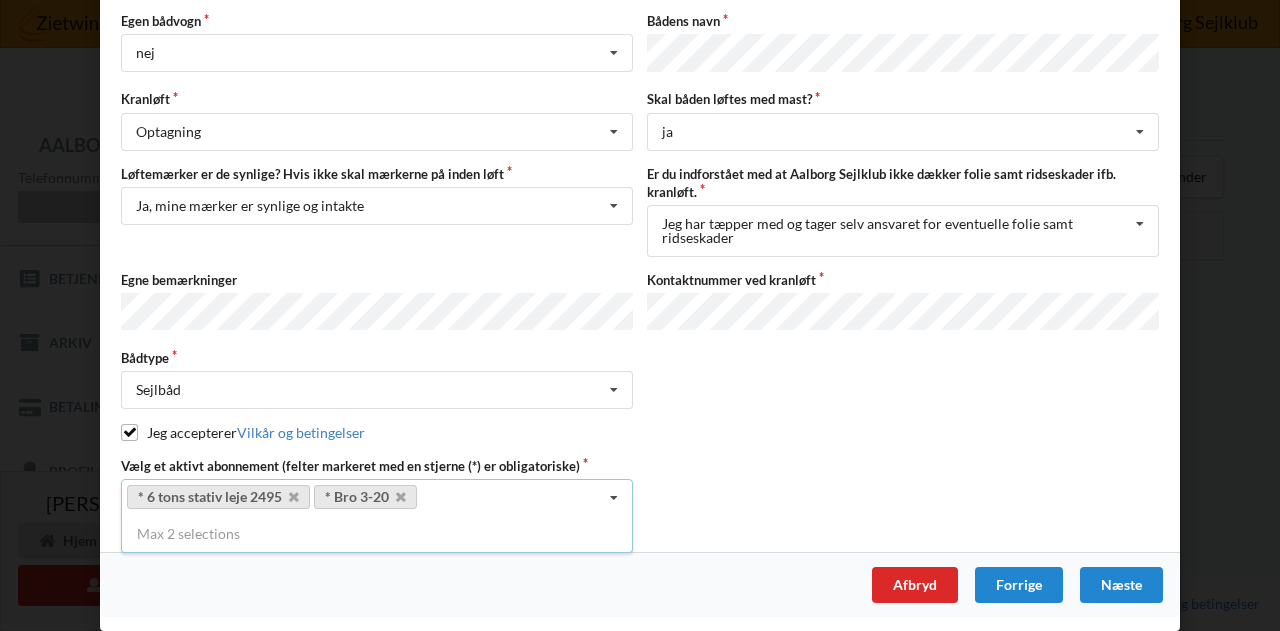 scroll, scrollTop: 172, scrollLeft: 0, axis: vertical 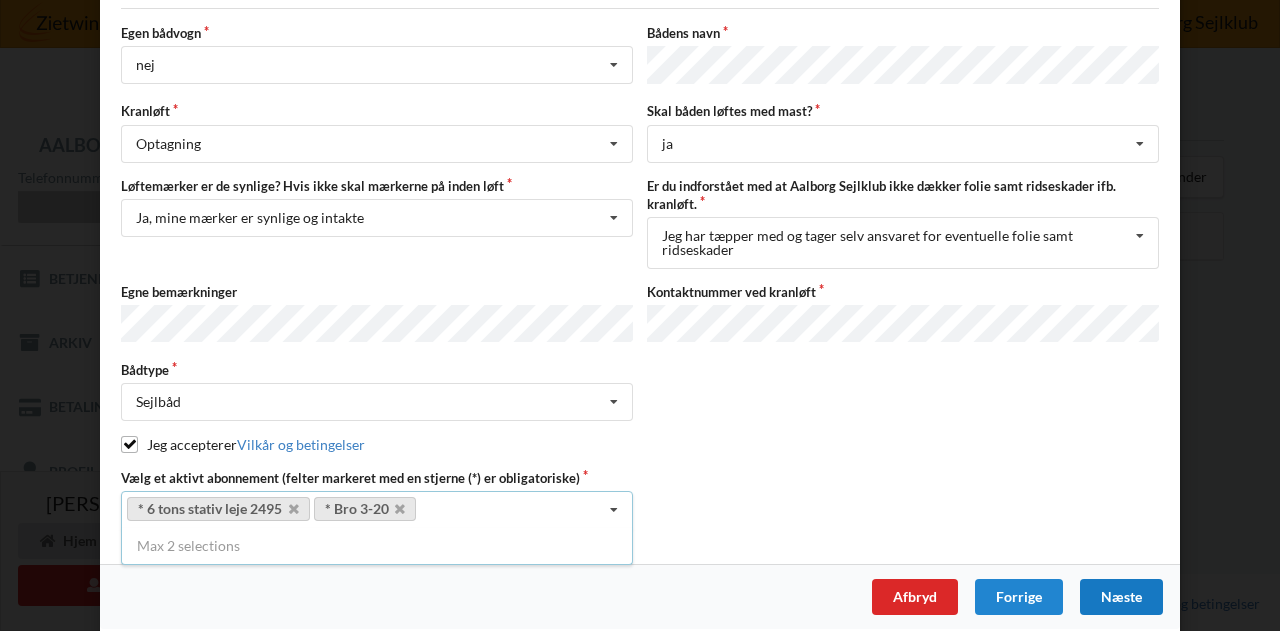 click on "Næste" at bounding box center [1121, 597] 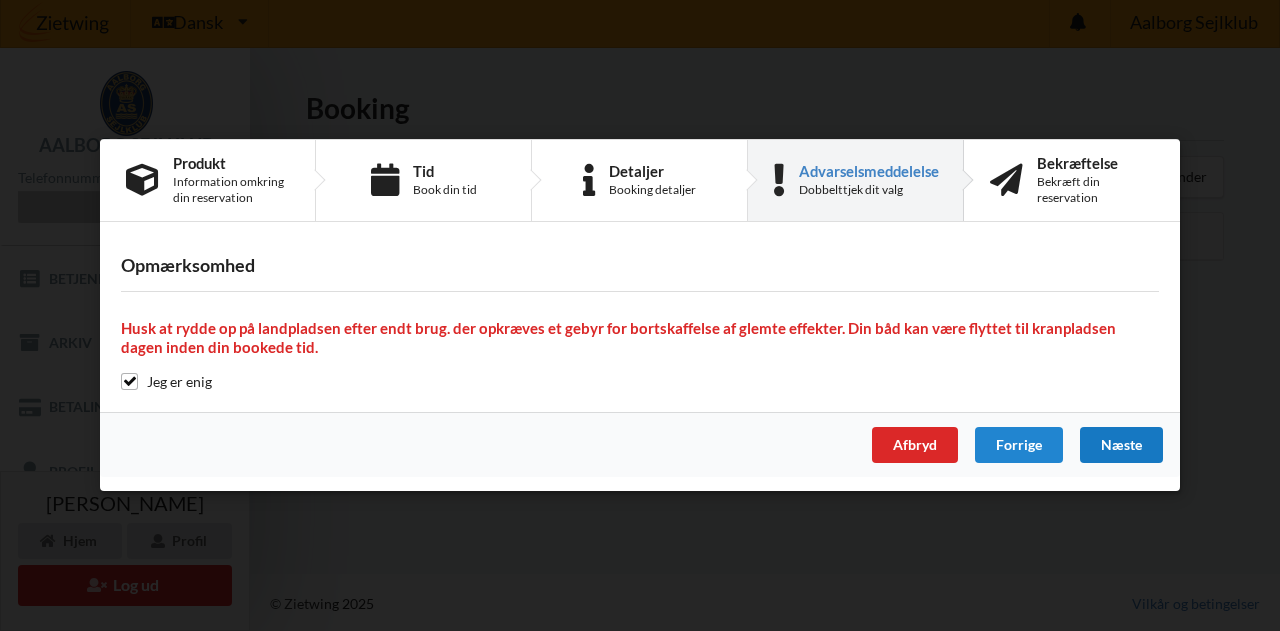 click on "Næste" at bounding box center [1121, 446] 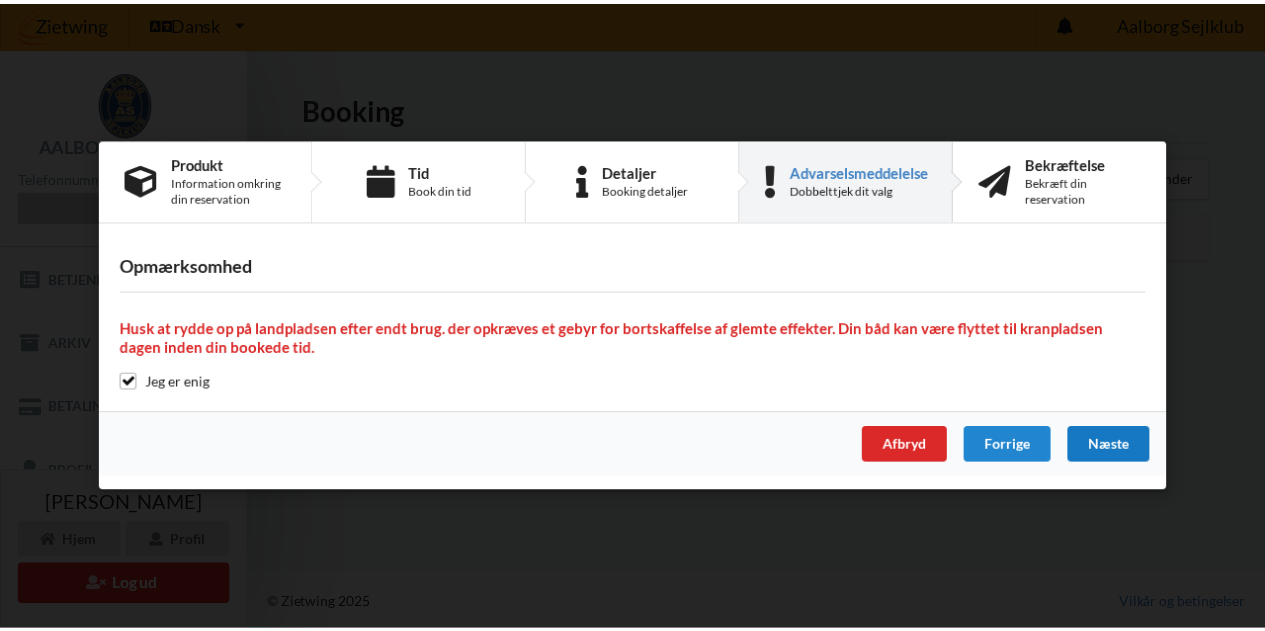 scroll, scrollTop: 0, scrollLeft: 0, axis: both 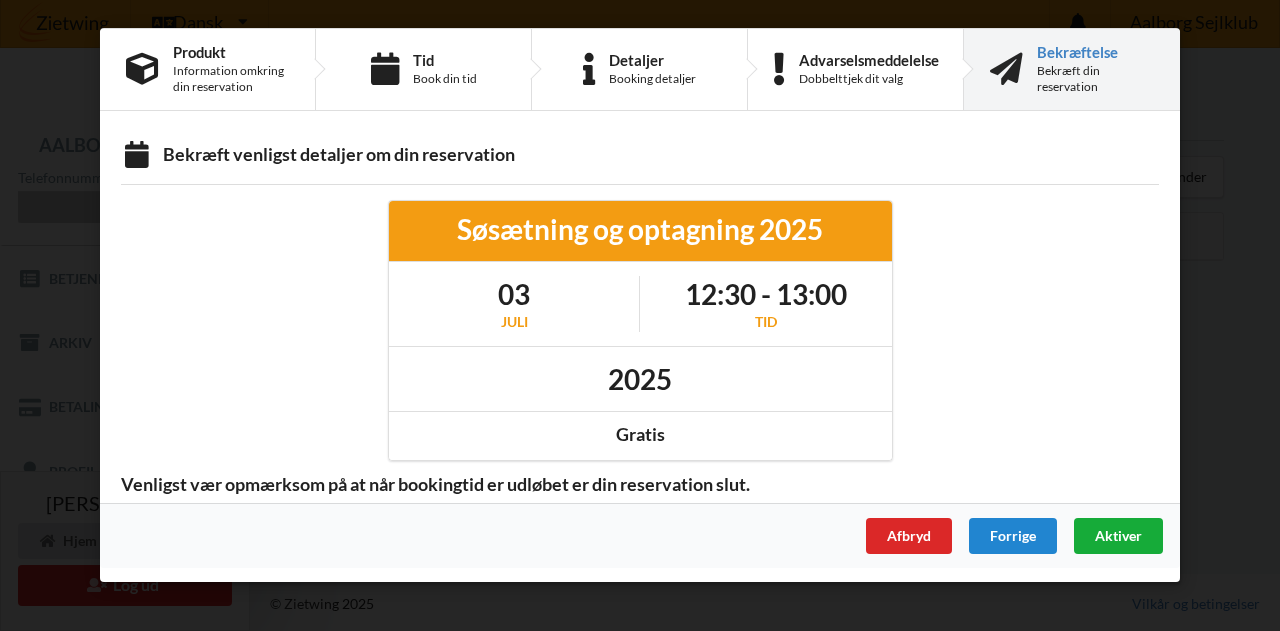 click on "Aktiver" at bounding box center (1118, 535) 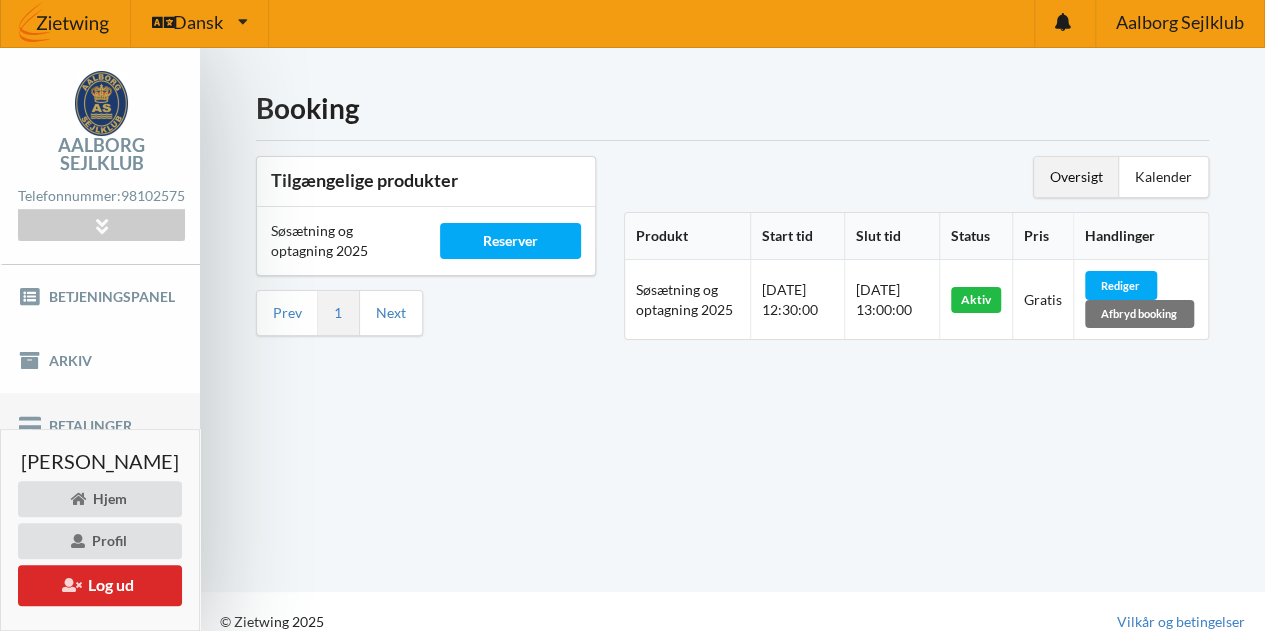 click on "Betalinger" at bounding box center [100, 425] 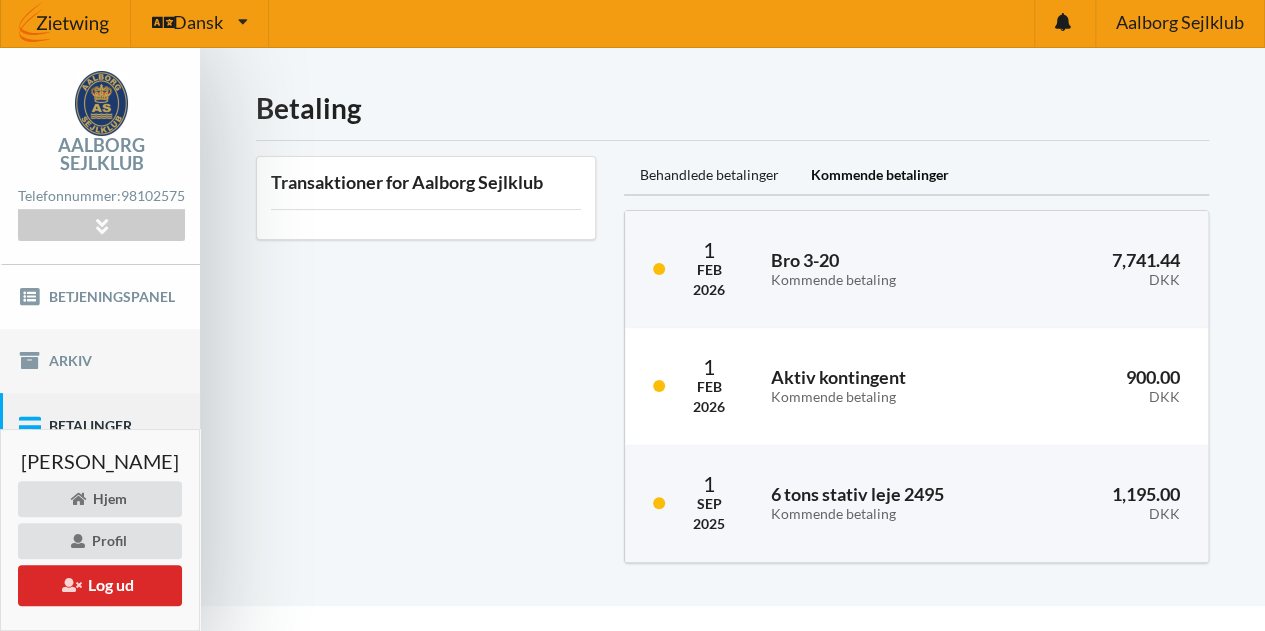 click on "Arkiv" at bounding box center (100, 361) 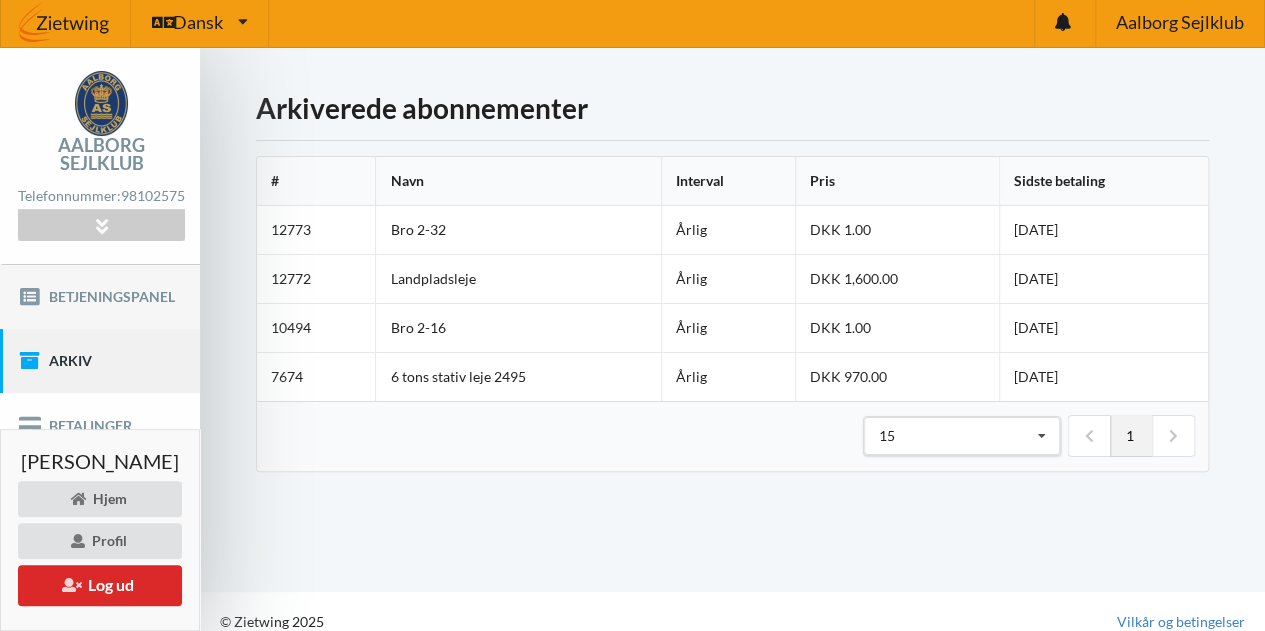 click on "Betjeningspanel" at bounding box center [100, 297] 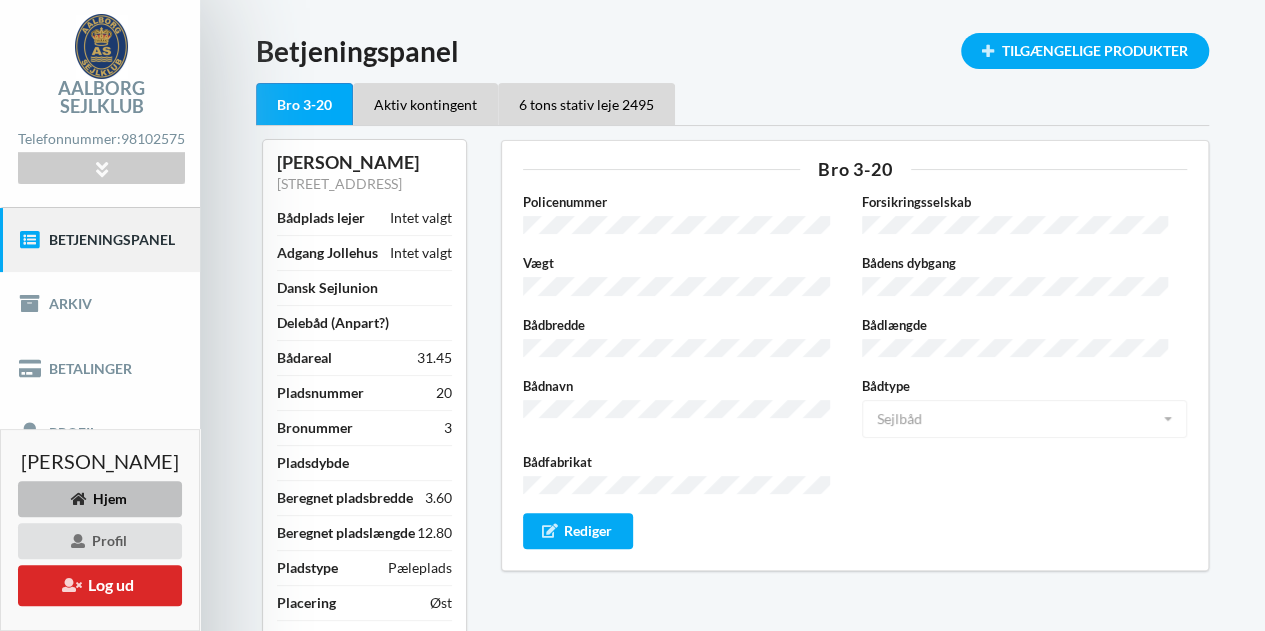 scroll, scrollTop: 63, scrollLeft: 0, axis: vertical 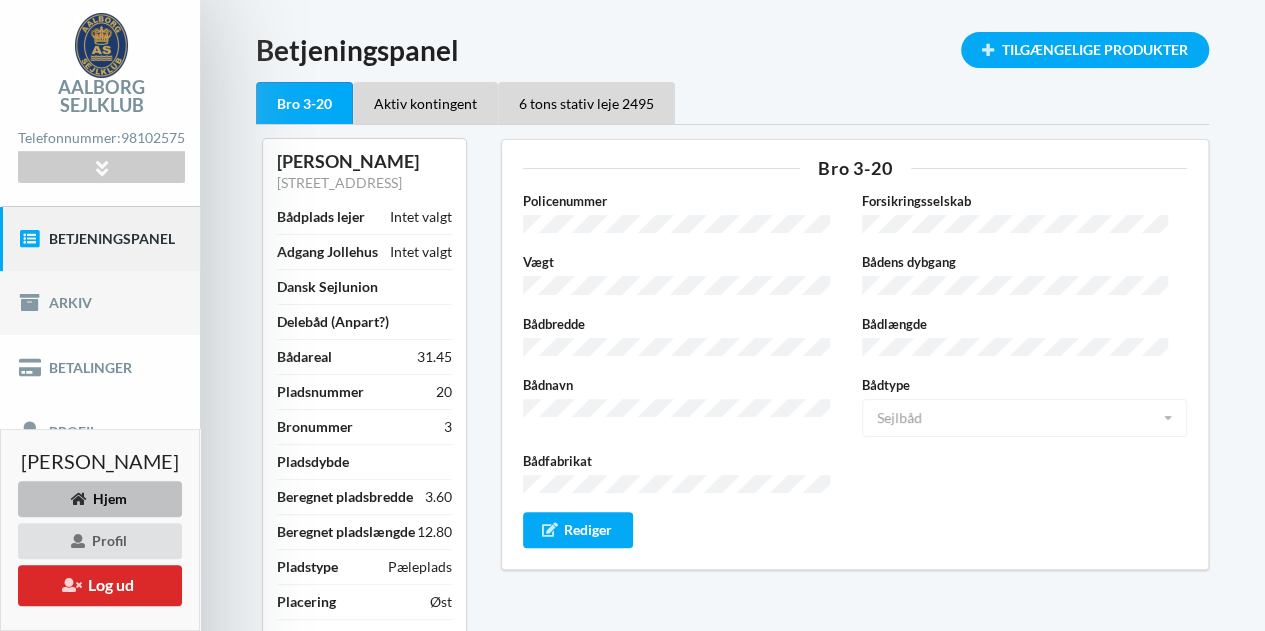 click on "Arkiv" at bounding box center (100, 303) 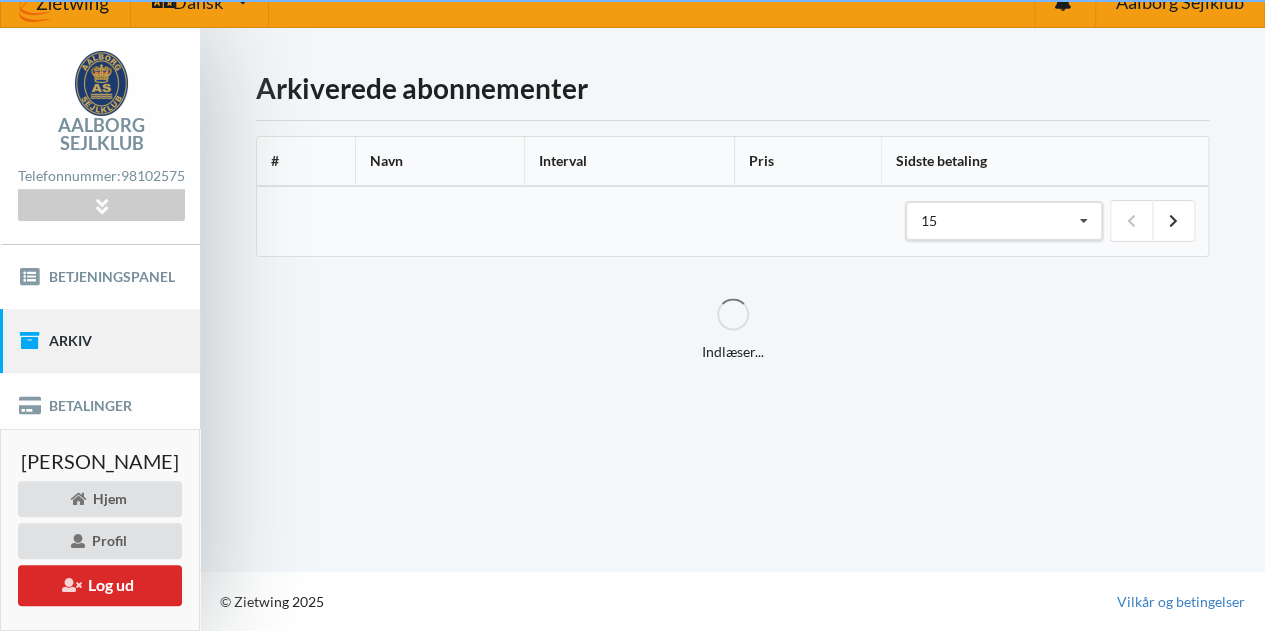 scroll, scrollTop: 5, scrollLeft: 0, axis: vertical 